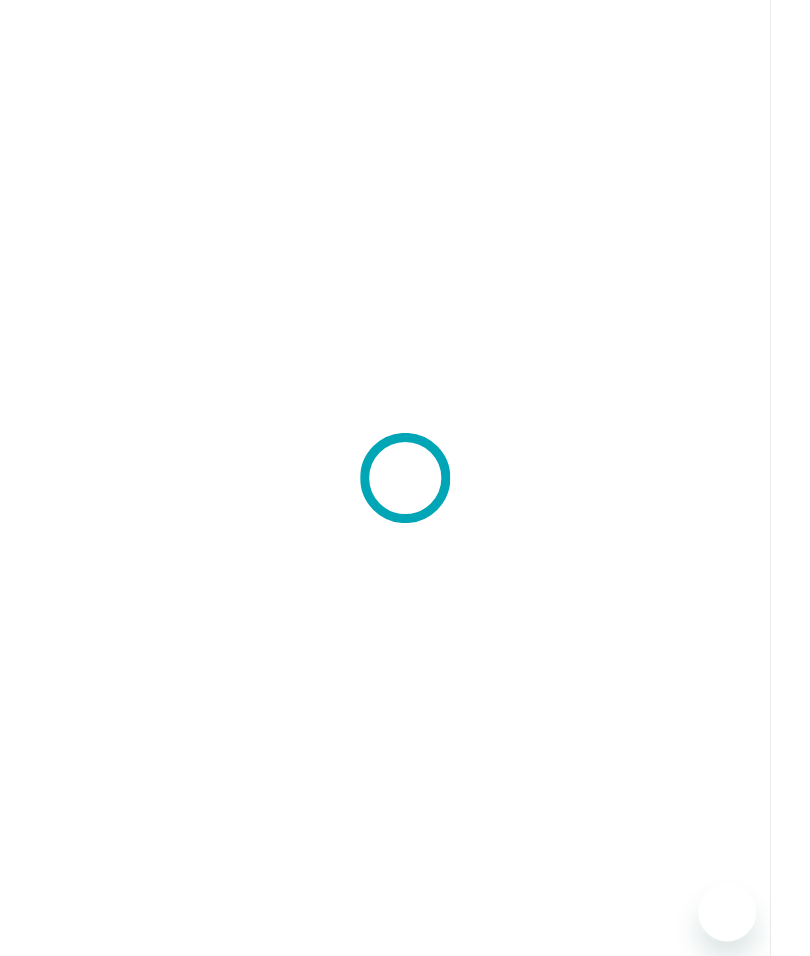 scroll, scrollTop: 0, scrollLeft: 0, axis: both 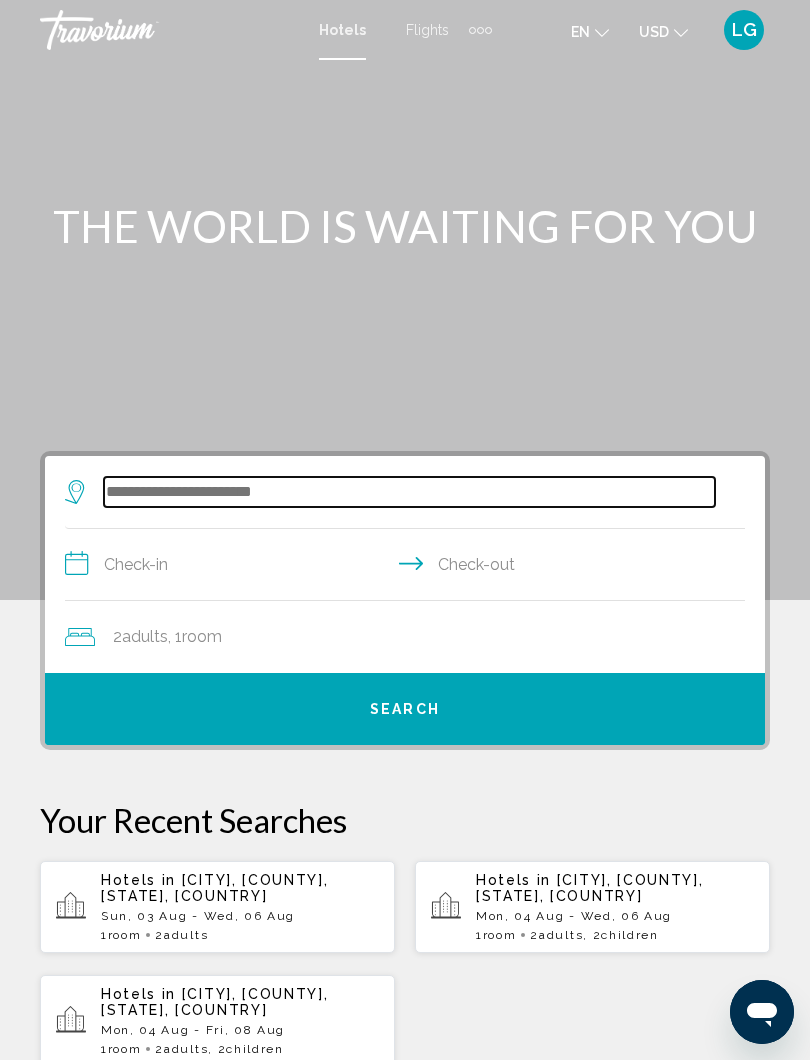 click at bounding box center [409, 492] 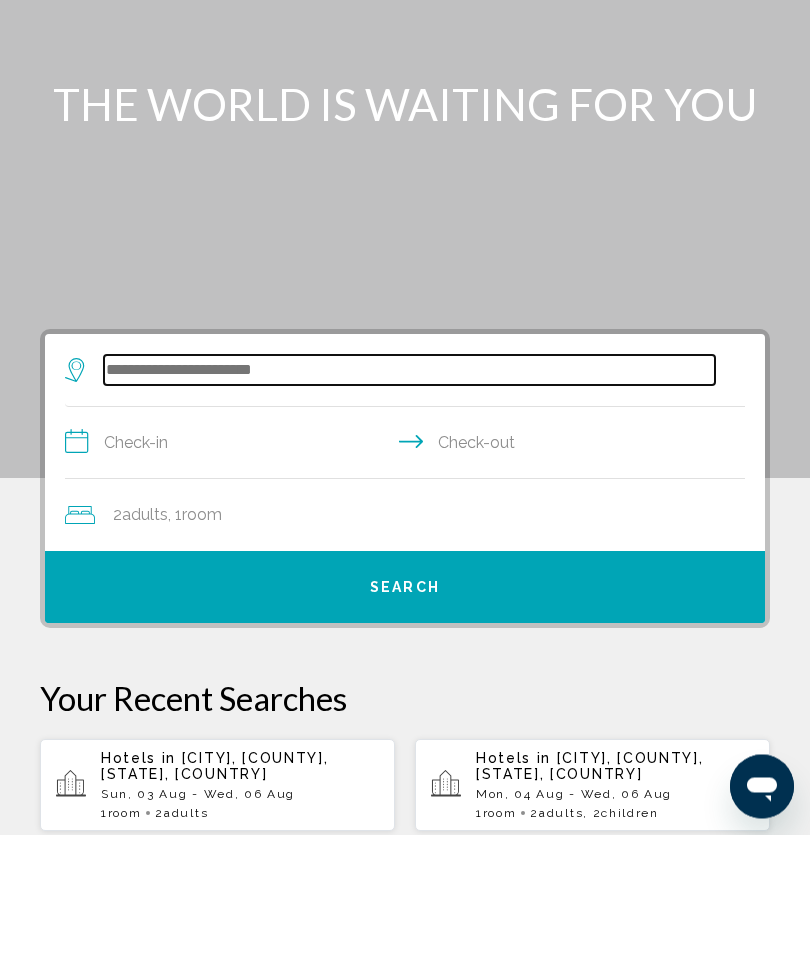 scroll, scrollTop: 0, scrollLeft: 0, axis: both 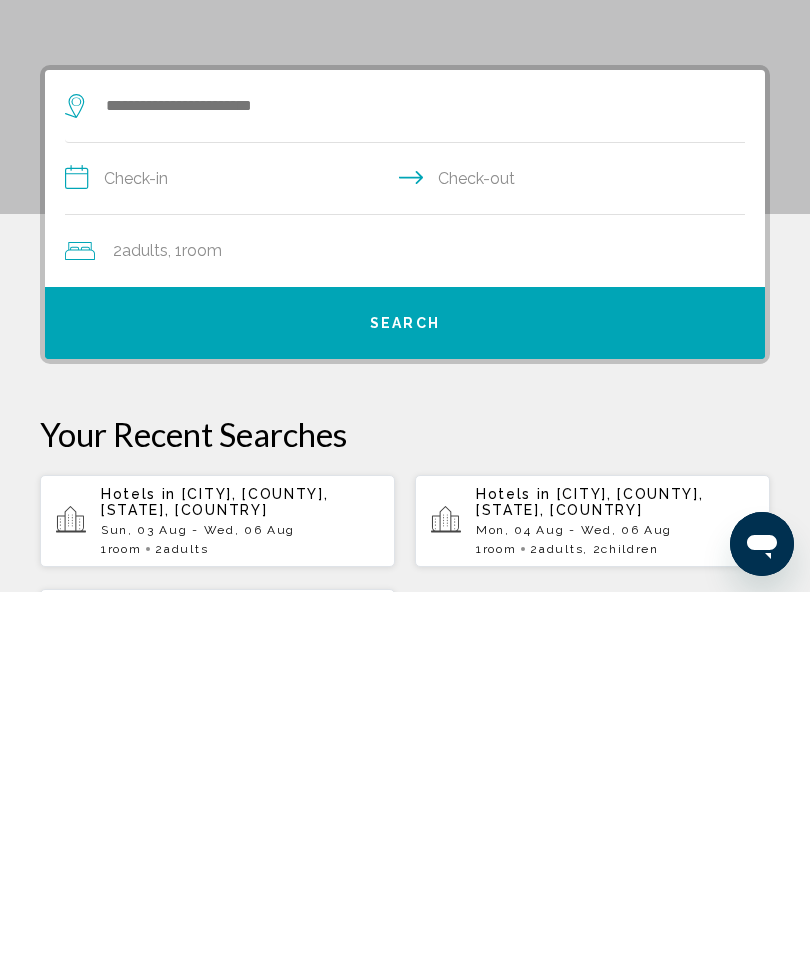 click on "[CITY], [COUNTY], [STATE], [COUNTRY]" at bounding box center [214, 866] 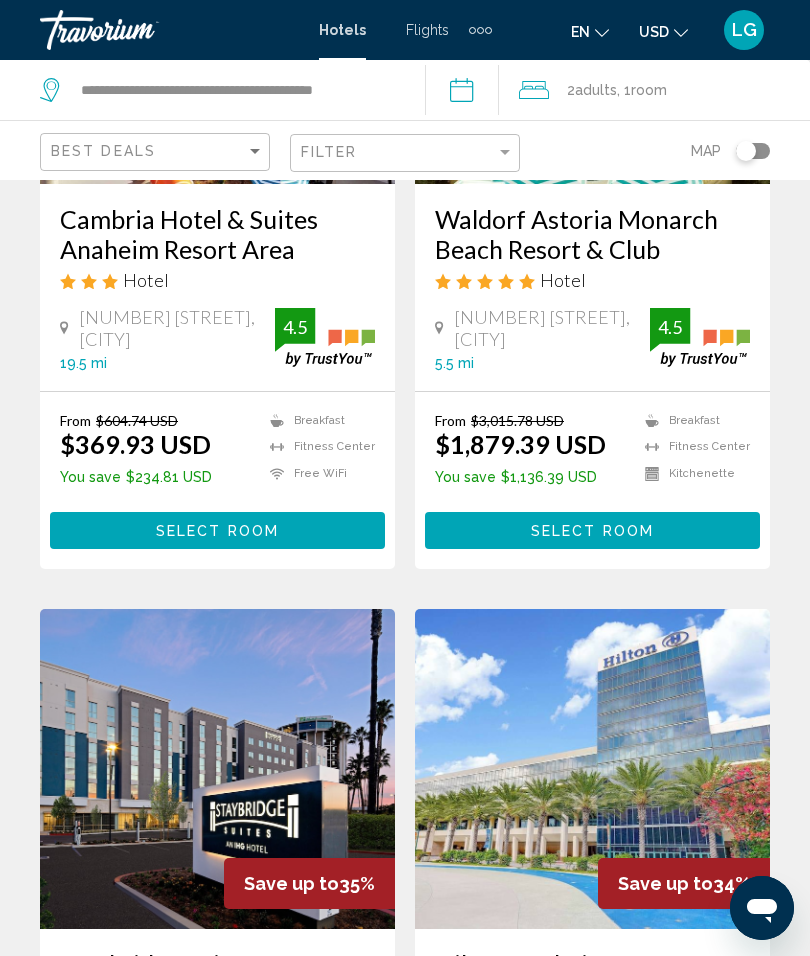 scroll, scrollTop: 0, scrollLeft: 0, axis: both 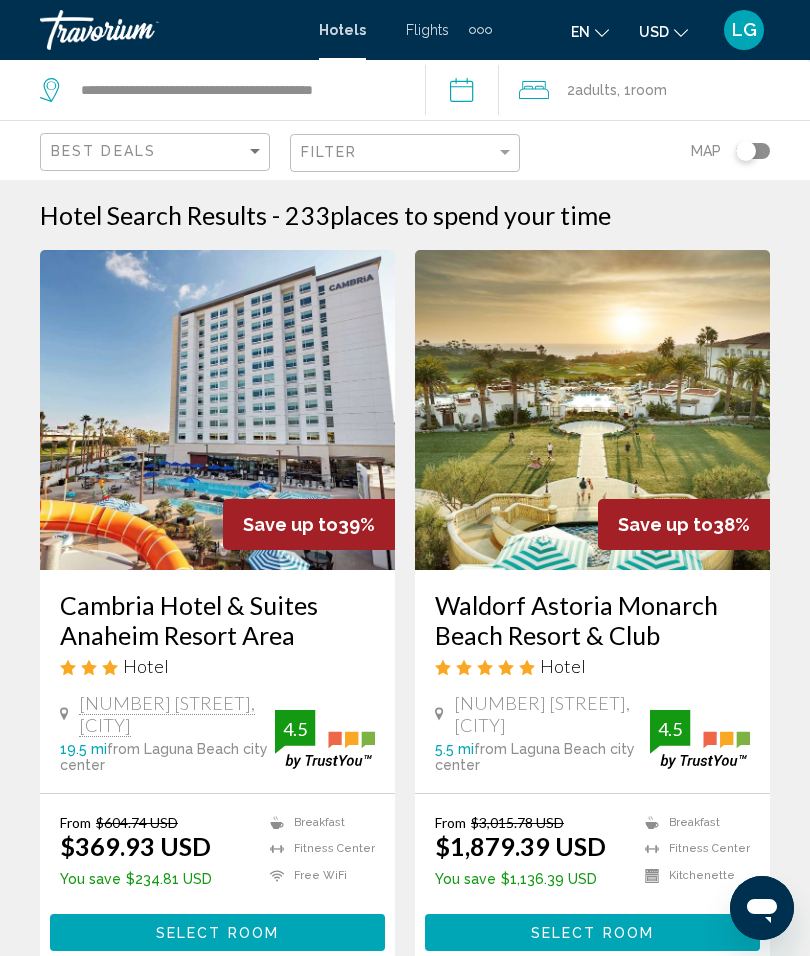 click on "2  Adult Adults , 1  Room rooms" 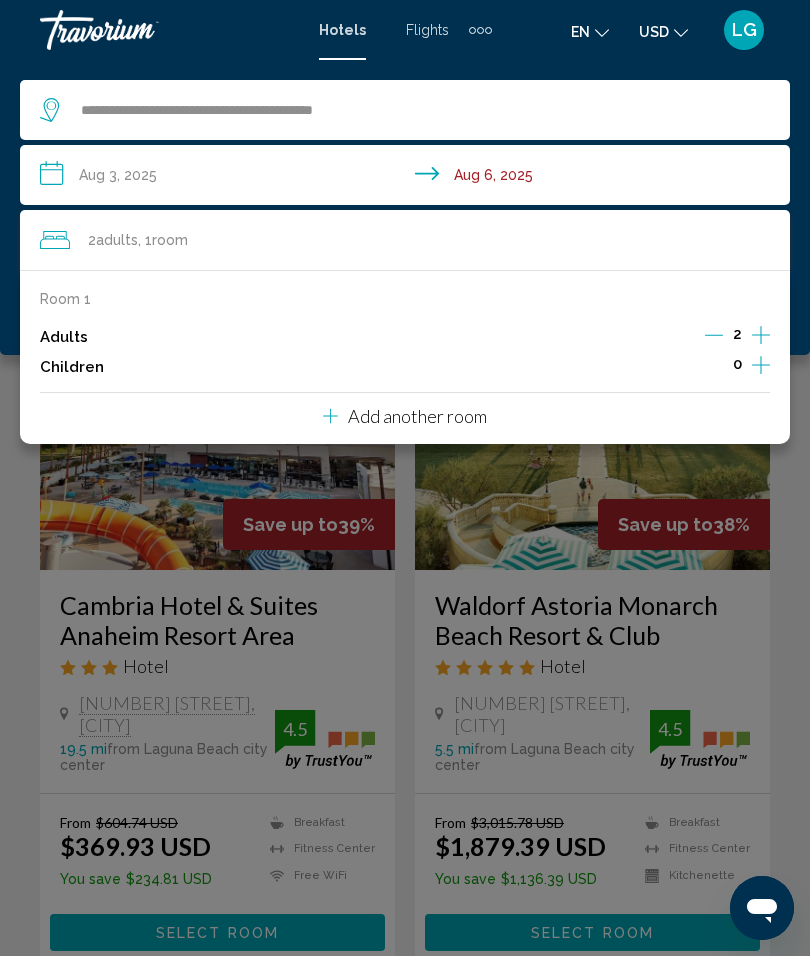 click on "**********" at bounding box center [409, 178] 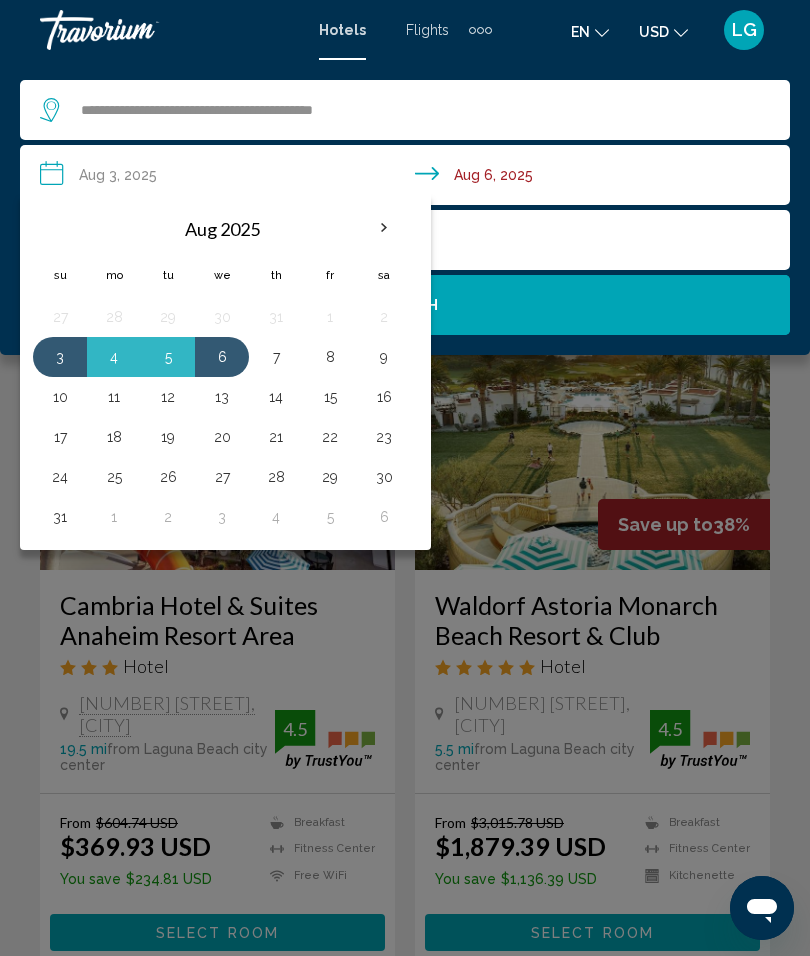 click on "4" at bounding box center (114, 357) 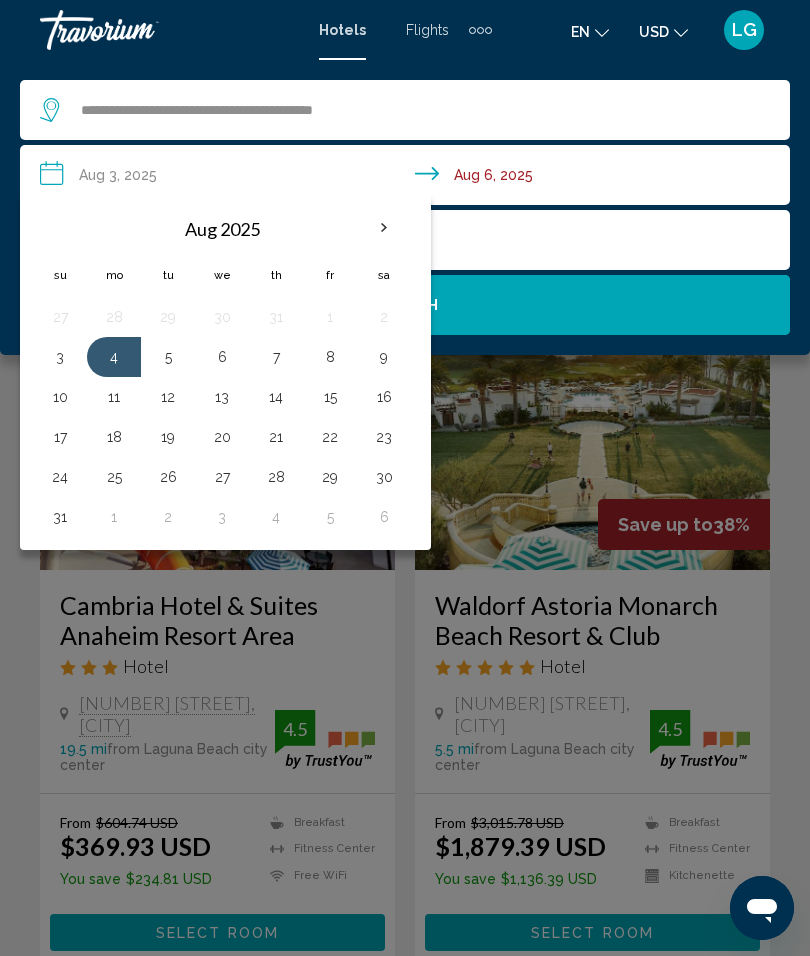 click on "6" at bounding box center (222, 357) 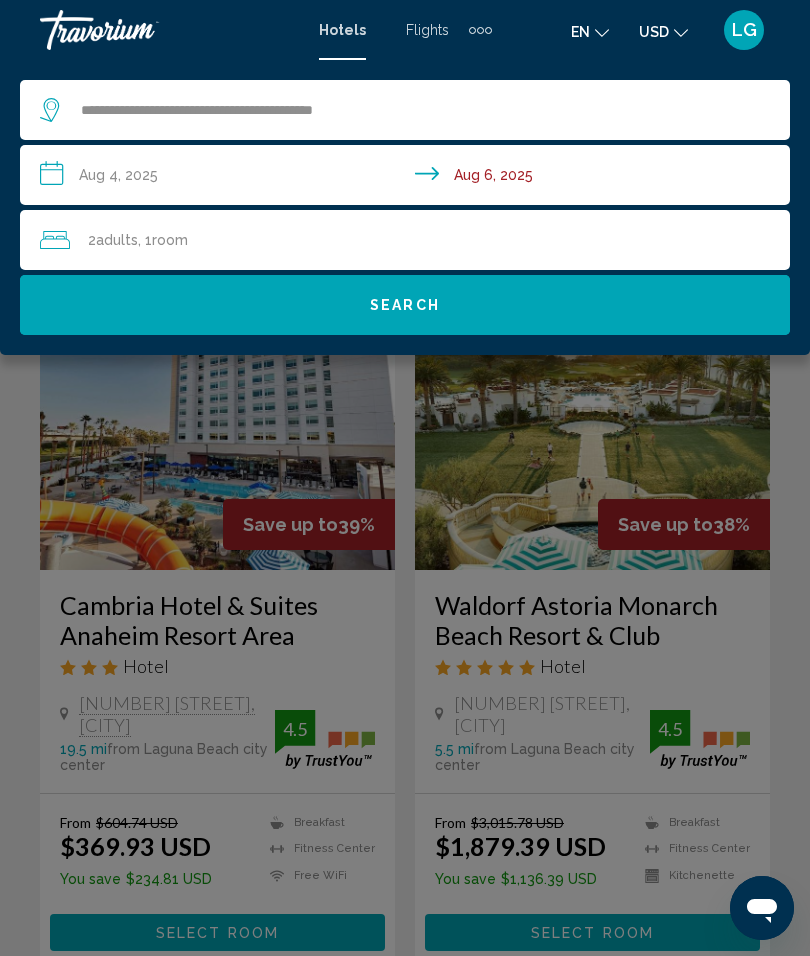 click on "**********" at bounding box center (409, 178) 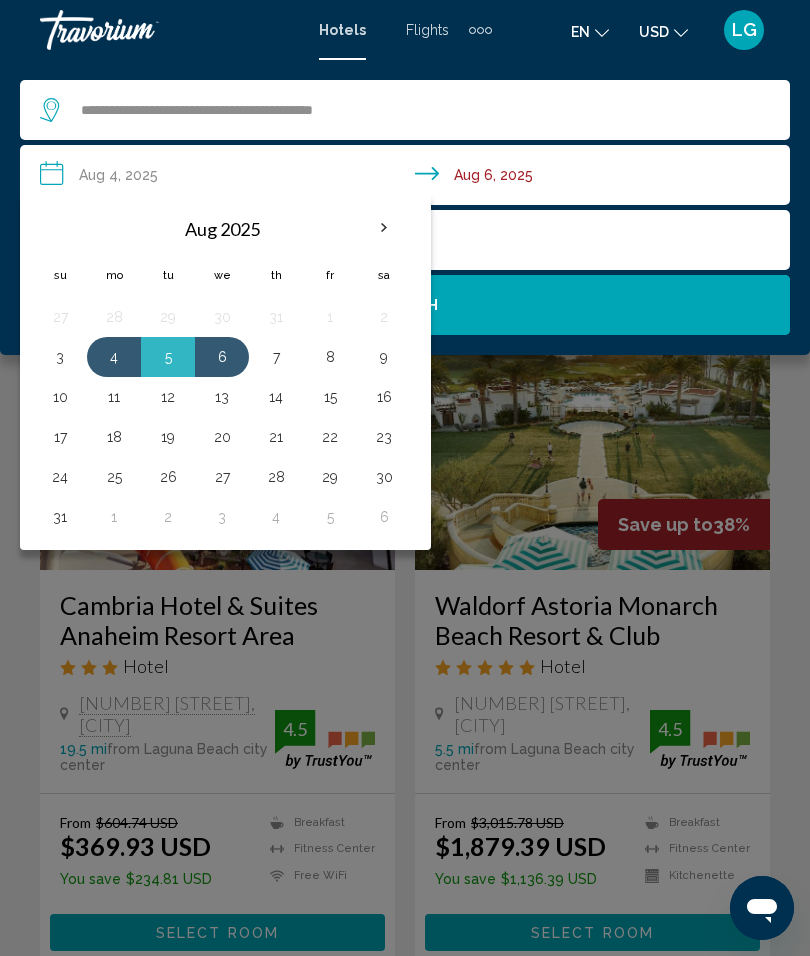 click on "Search" 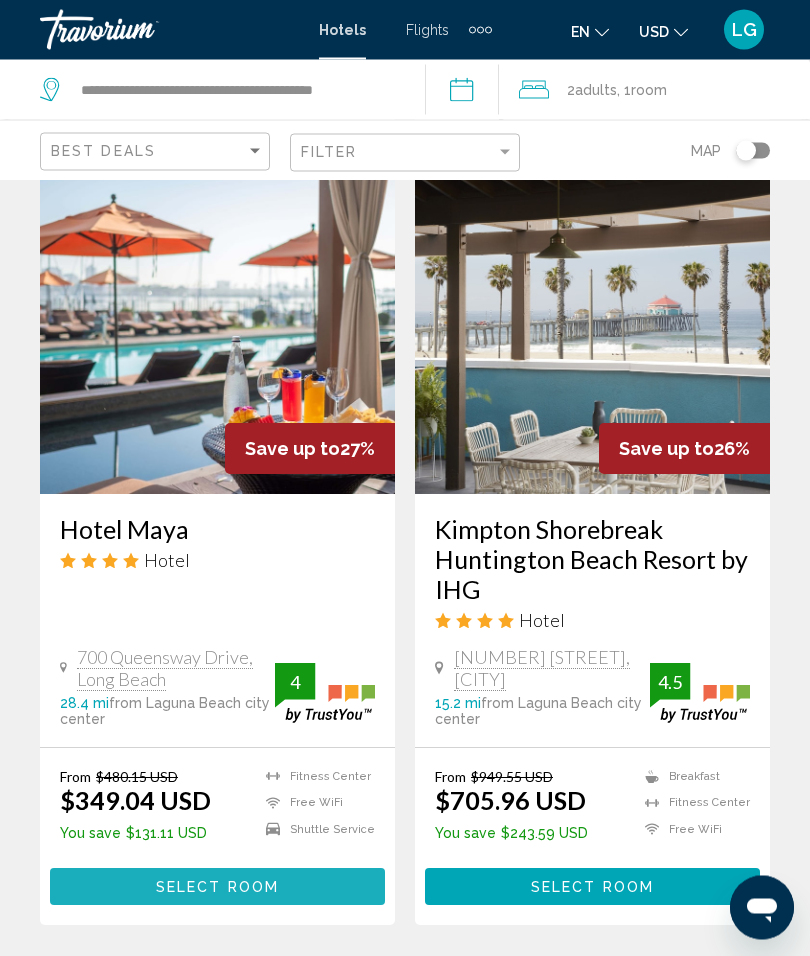 scroll, scrollTop: 3913, scrollLeft: 0, axis: vertical 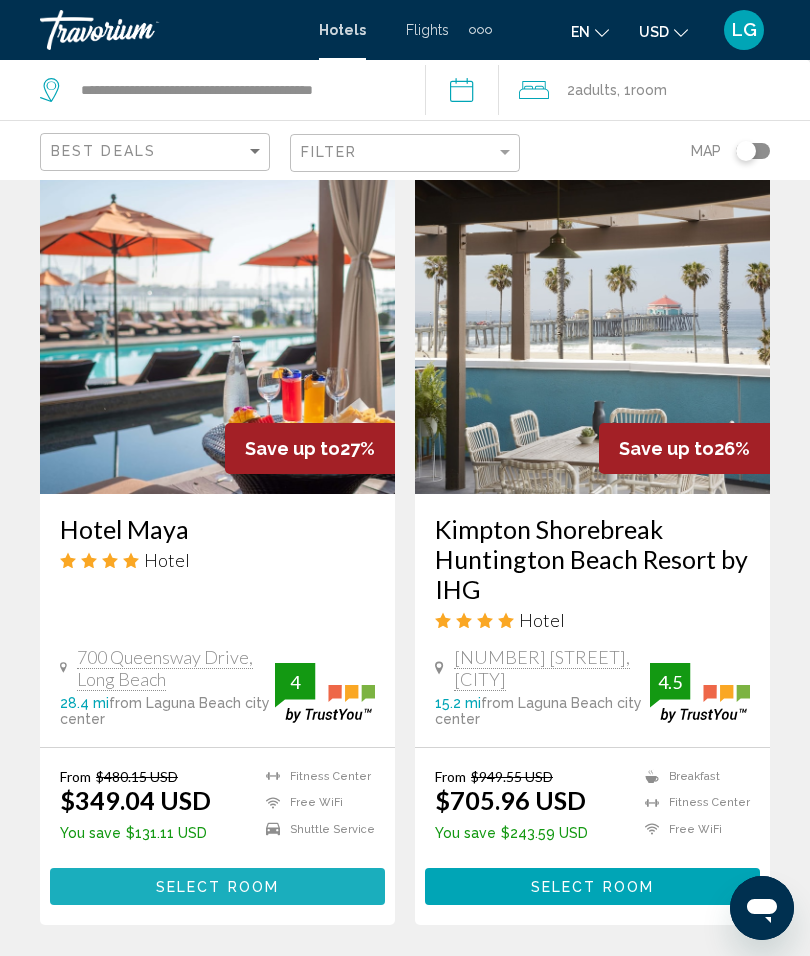 click on "Select Room" at bounding box center (217, 886) 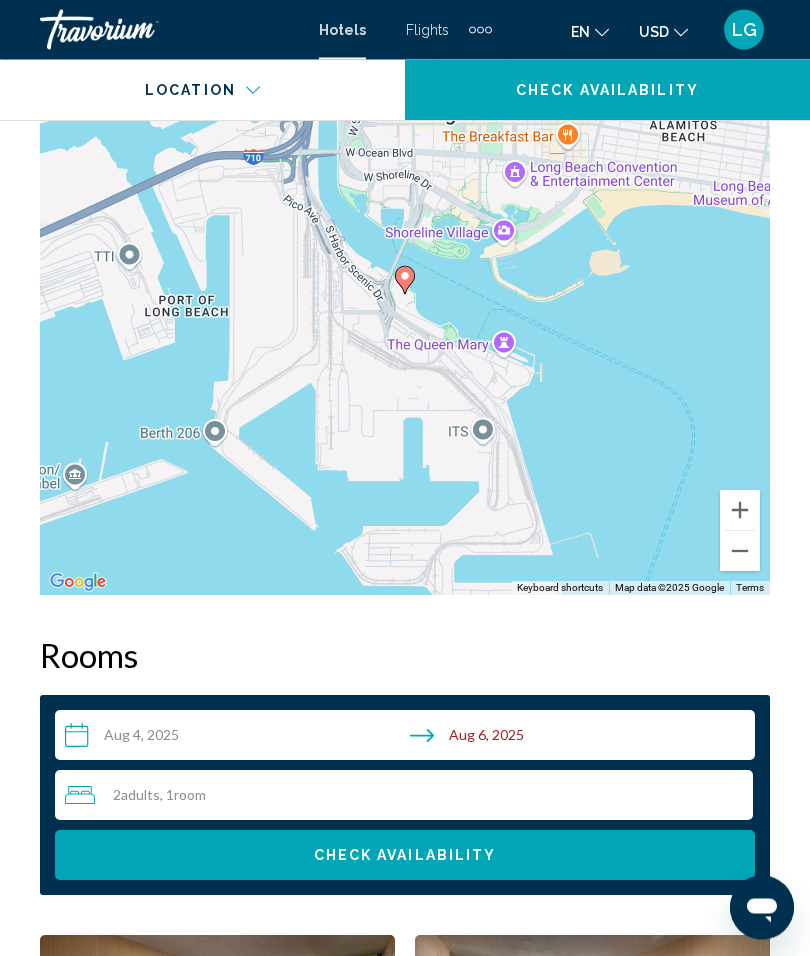 scroll, scrollTop: 2625, scrollLeft: 0, axis: vertical 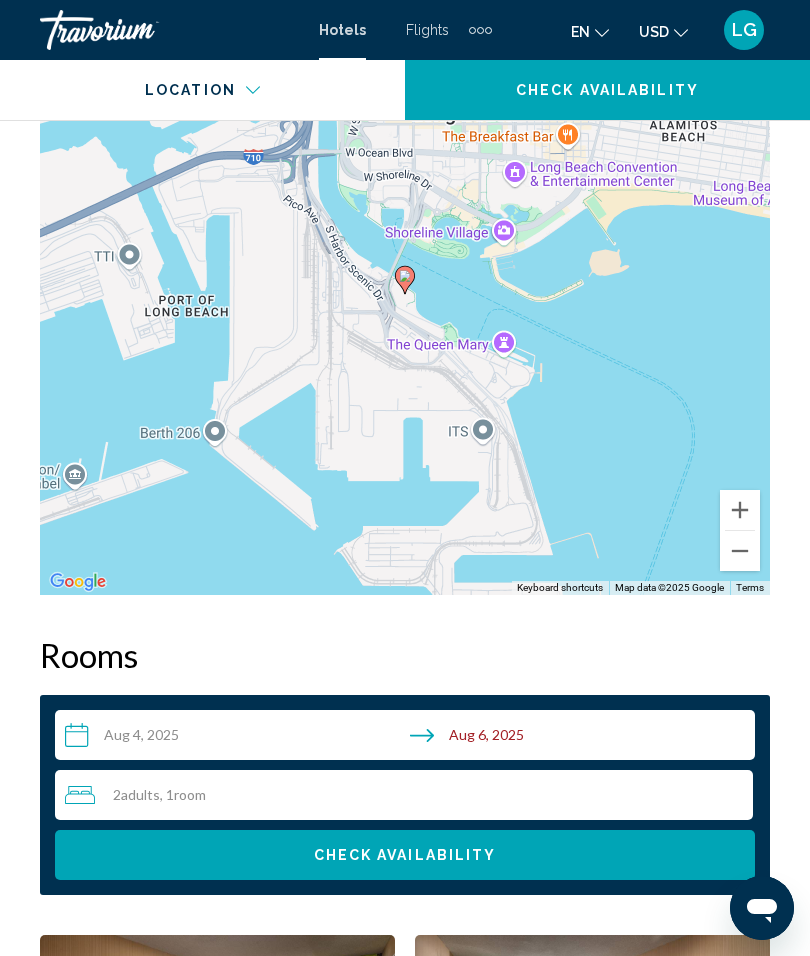 click on "Check Availability" at bounding box center [405, 855] 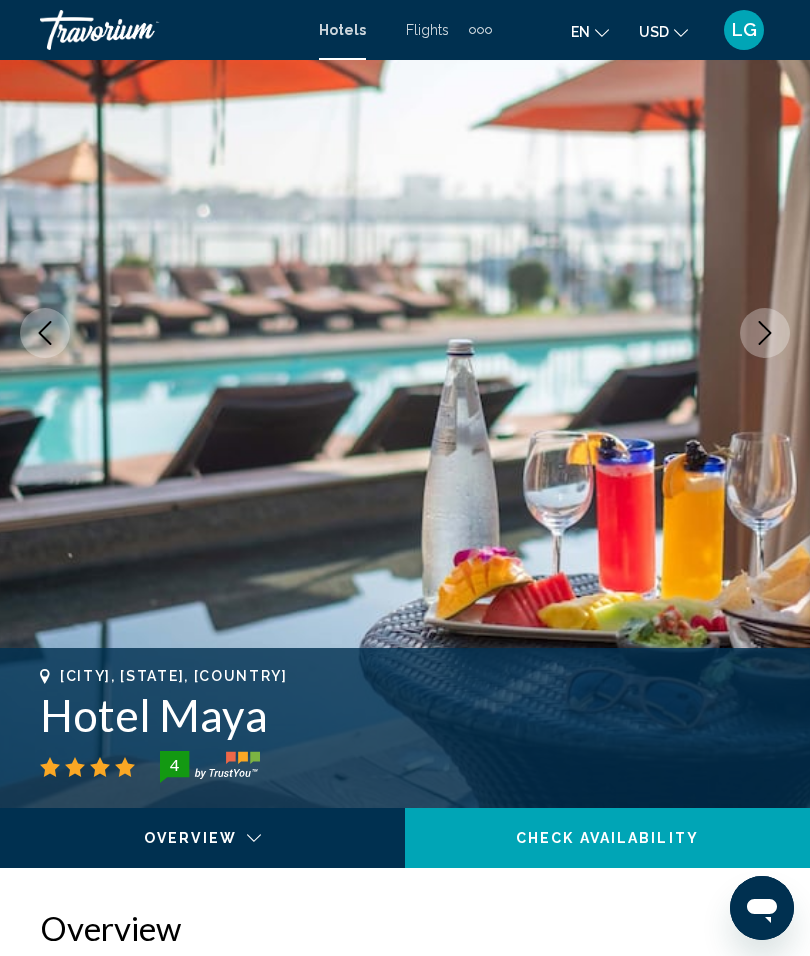 scroll, scrollTop: 0, scrollLeft: 0, axis: both 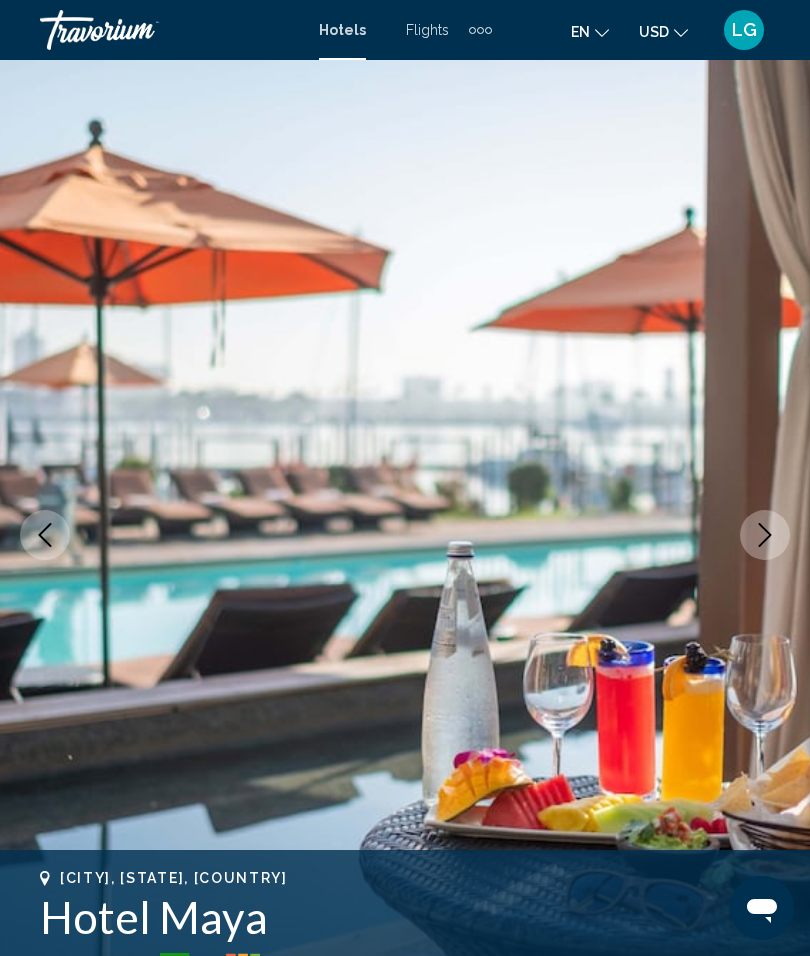 click on "Hotels" at bounding box center (342, 30) 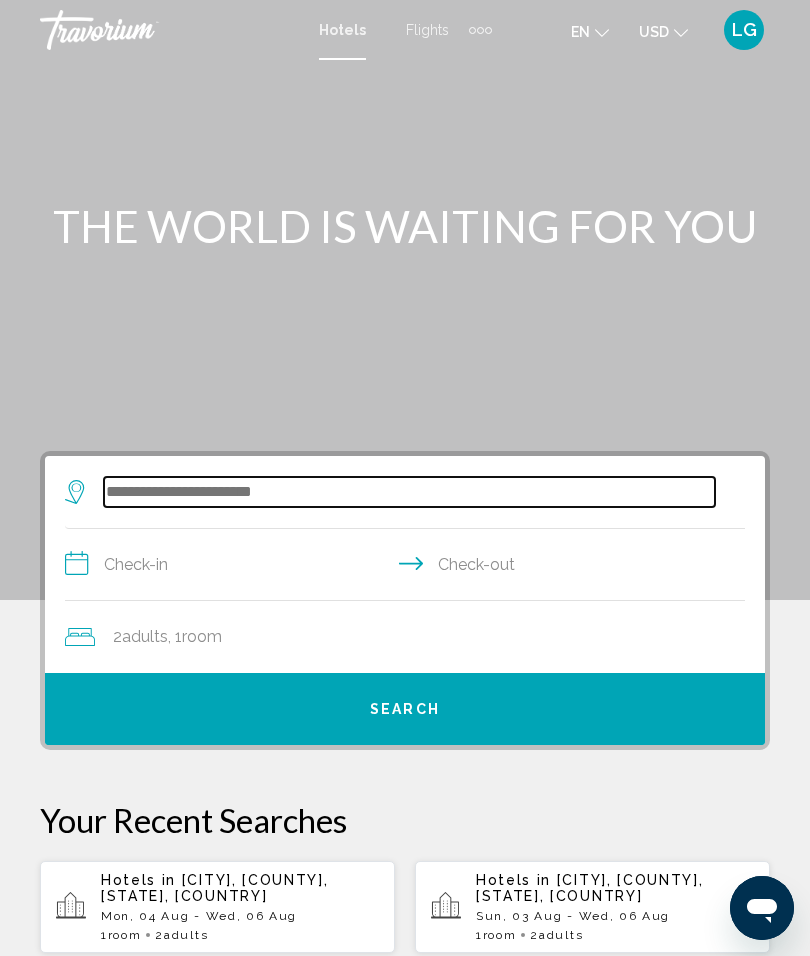 click at bounding box center [409, 492] 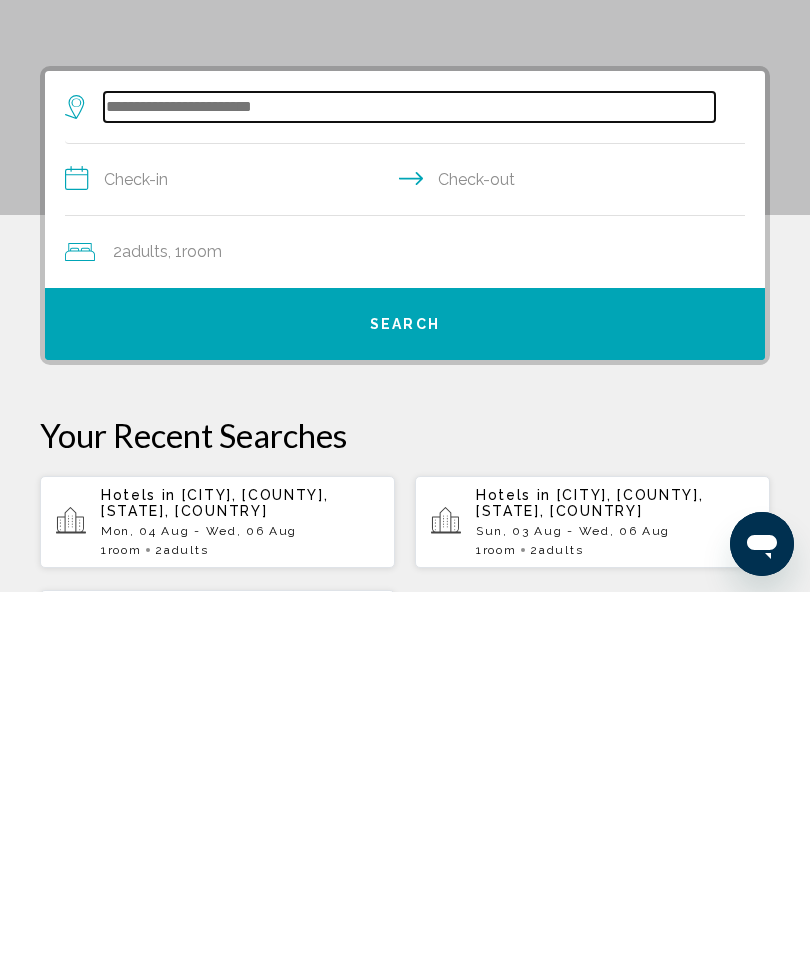 scroll, scrollTop: 22, scrollLeft: 0, axis: vertical 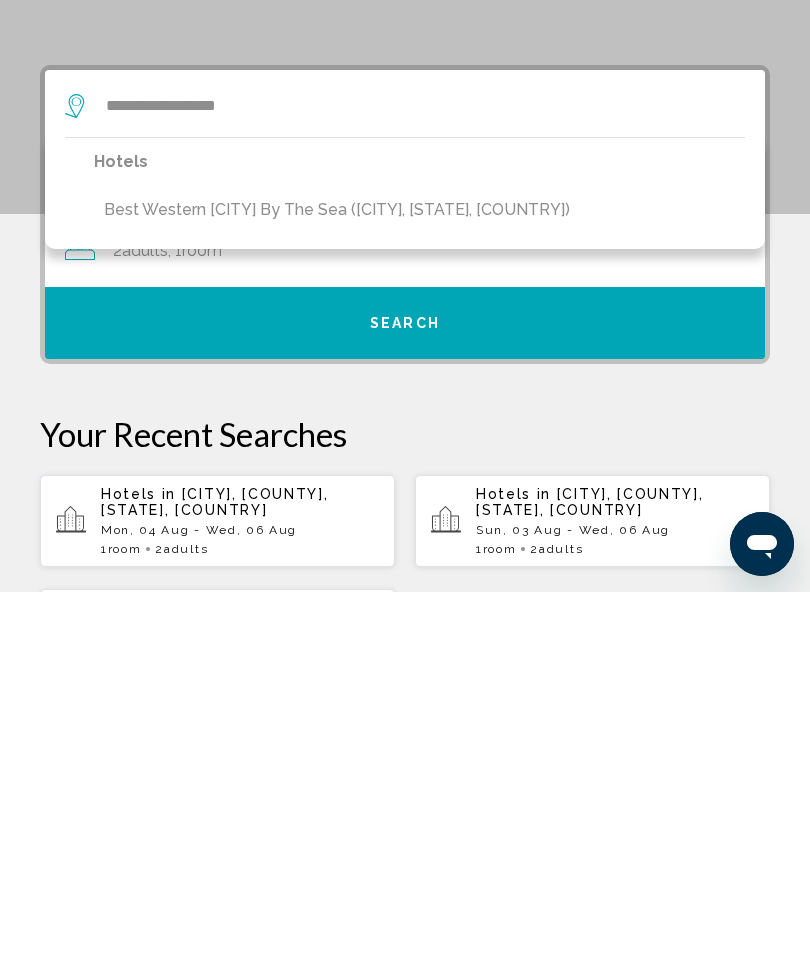 click on "Best Western [CITY] by the Sea ([CITY], [STATE], [COUNTRY])" at bounding box center (337, 574) 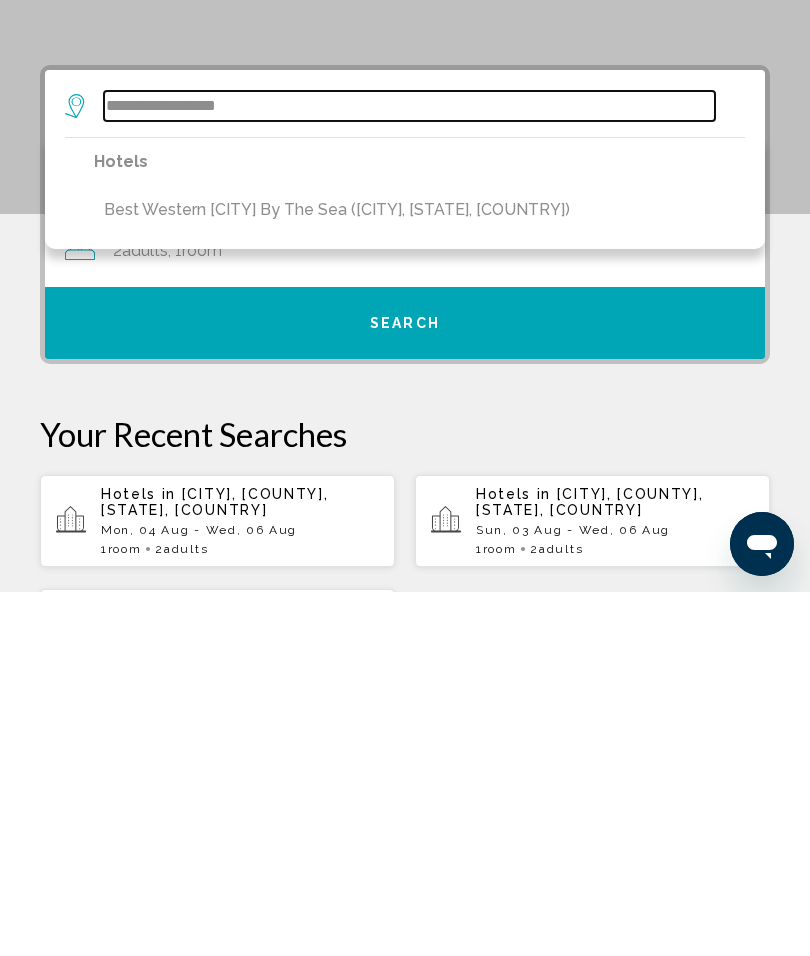 type on "**********" 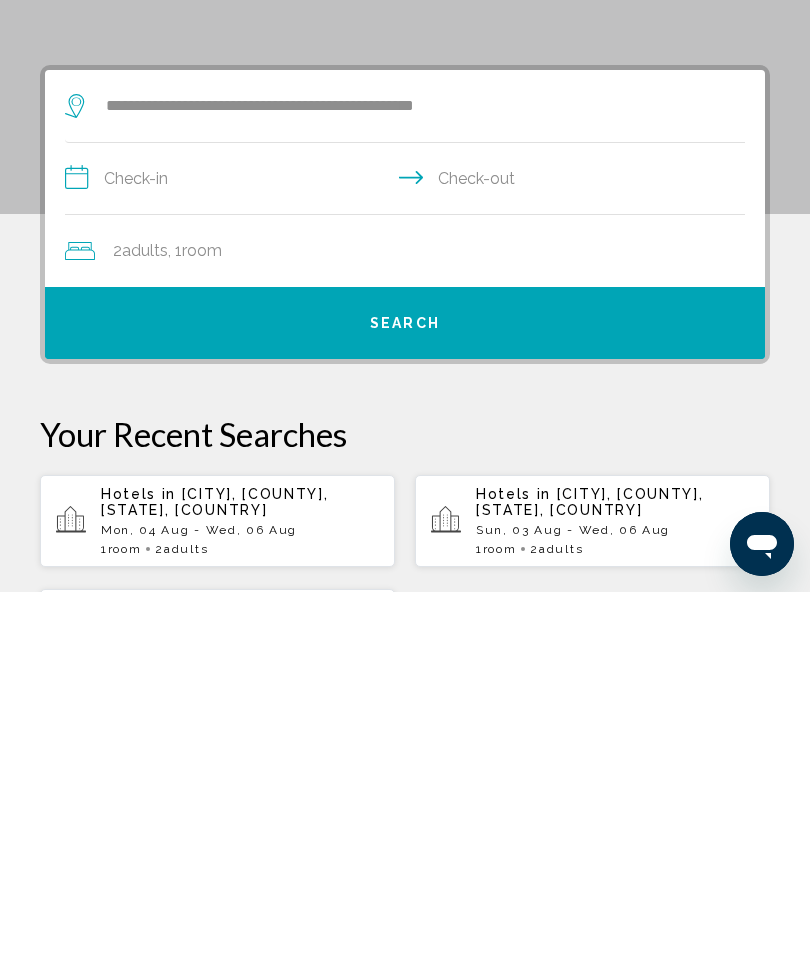 click on "**********" at bounding box center [409, 545] 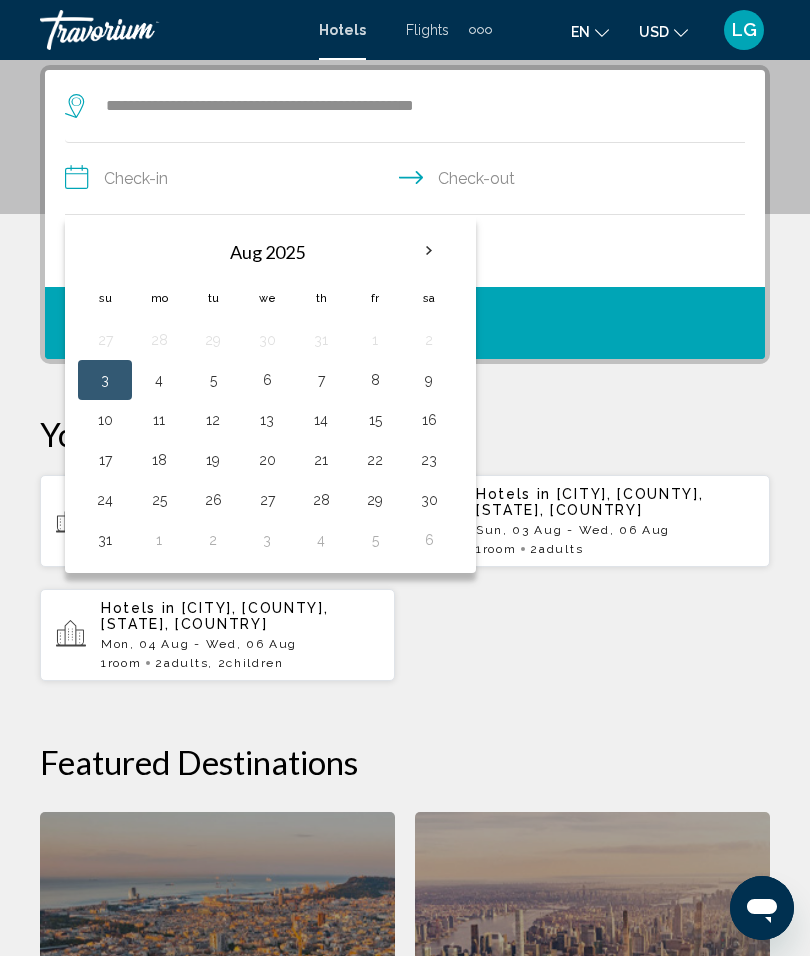 click on "4" at bounding box center [159, 380] 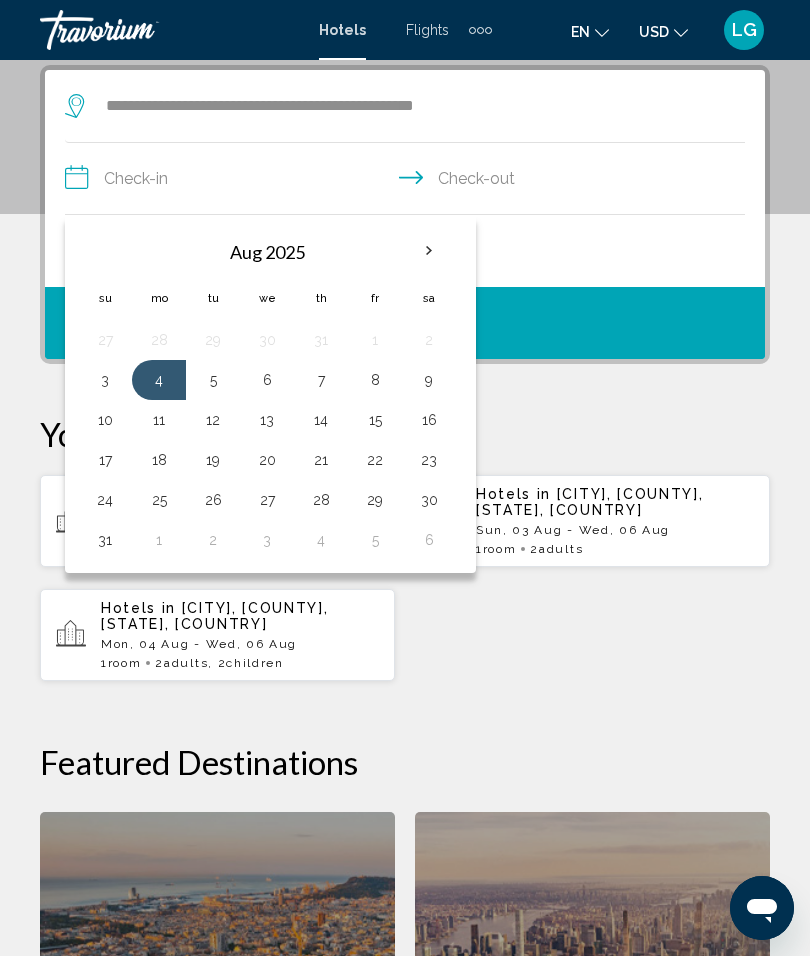 click on "6" at bounding box center [267, 380] 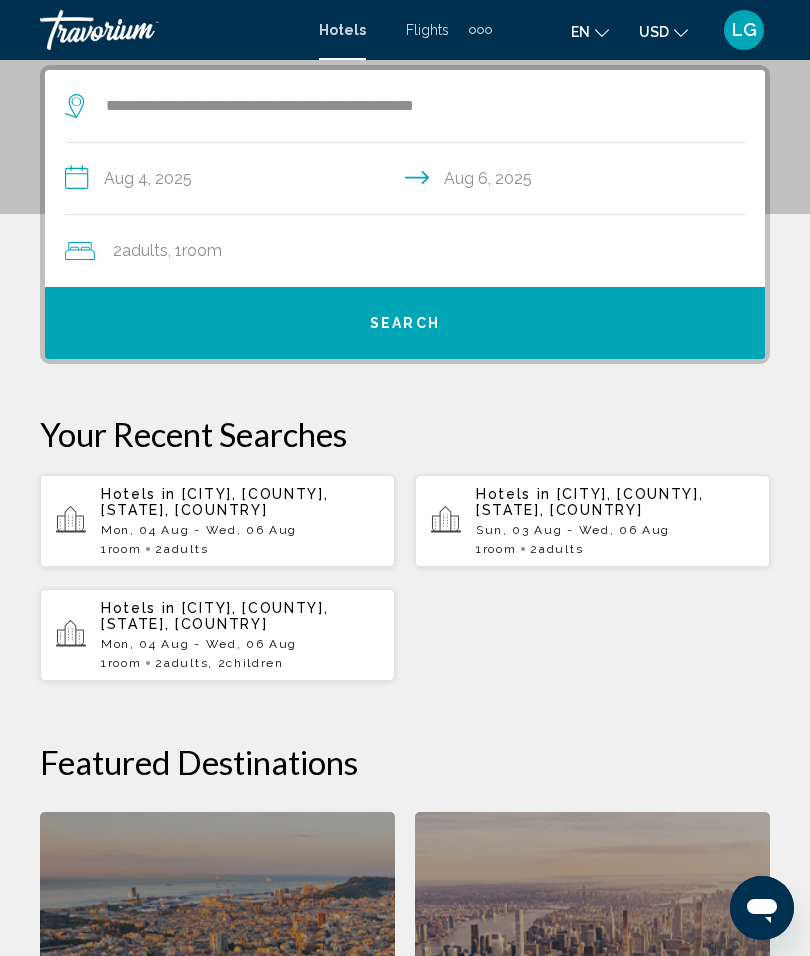 click on "Search" at bounding box center (405, 323) 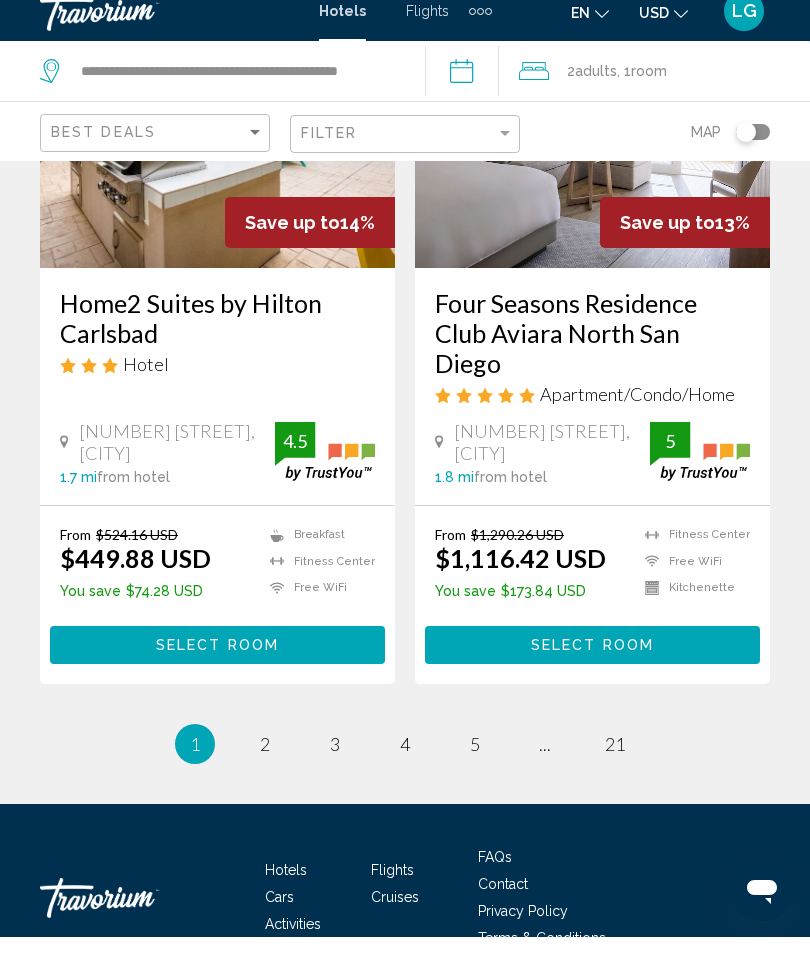 scroll, scrollTop: 4038, scrollLeft: 0, axis: vertical 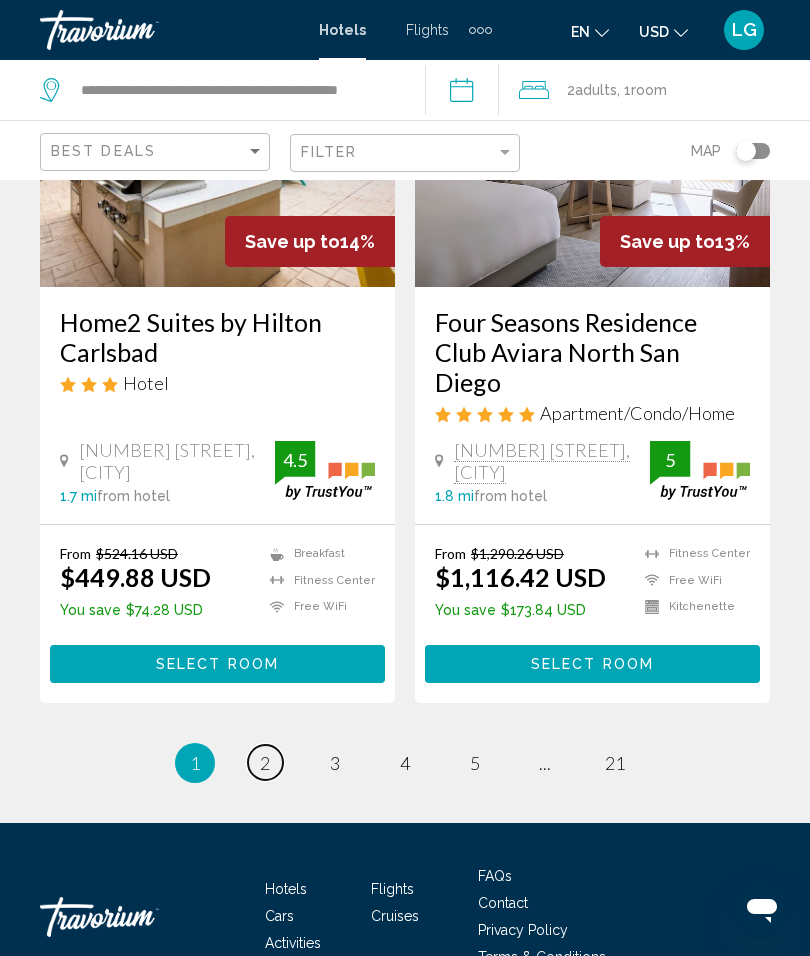click on "2" at bounding box center [265, 763] 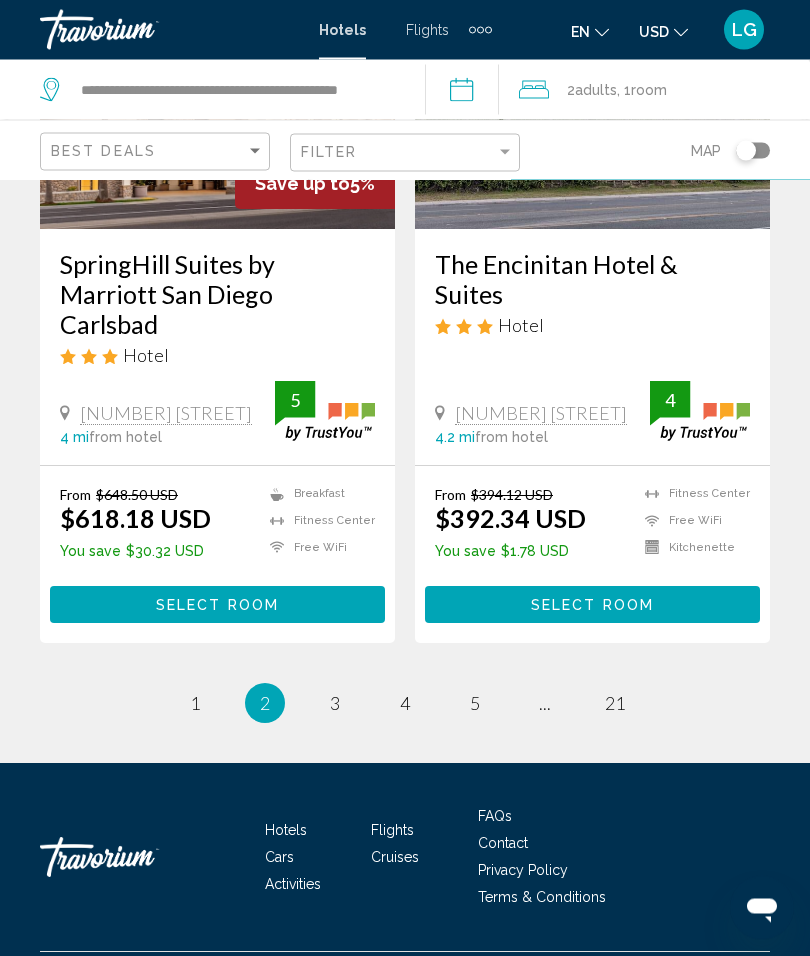 scroll, scrollTop: 4036, scrollLeft: 0, axis: vertical 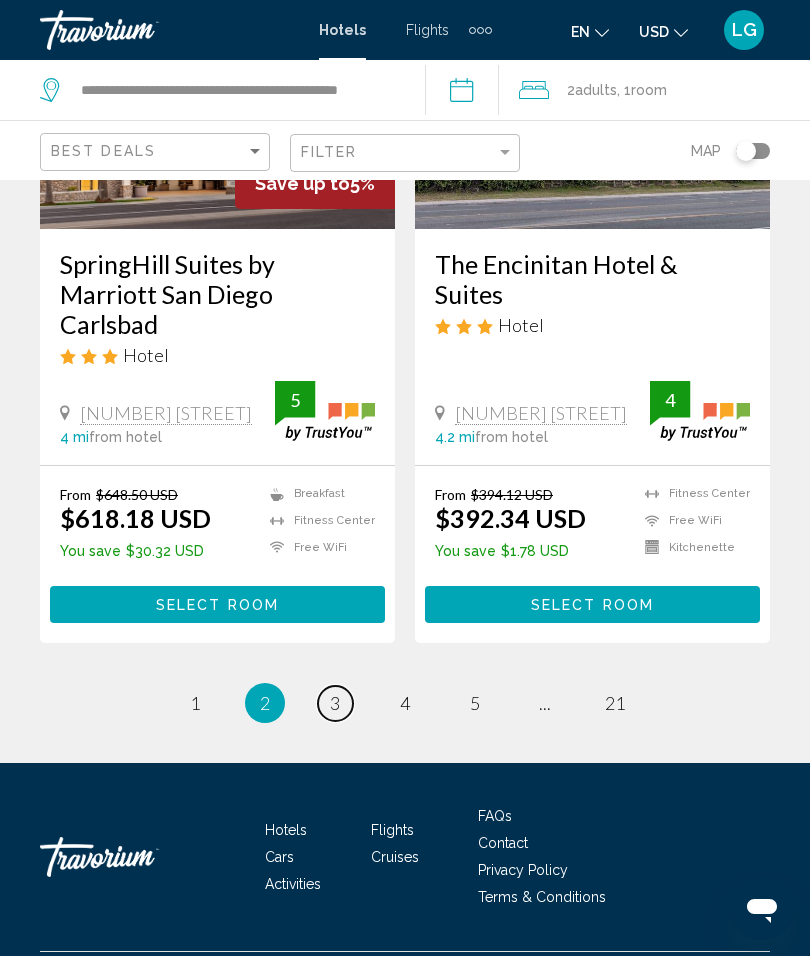 click on "page  3" at bounding box center (335, 703) 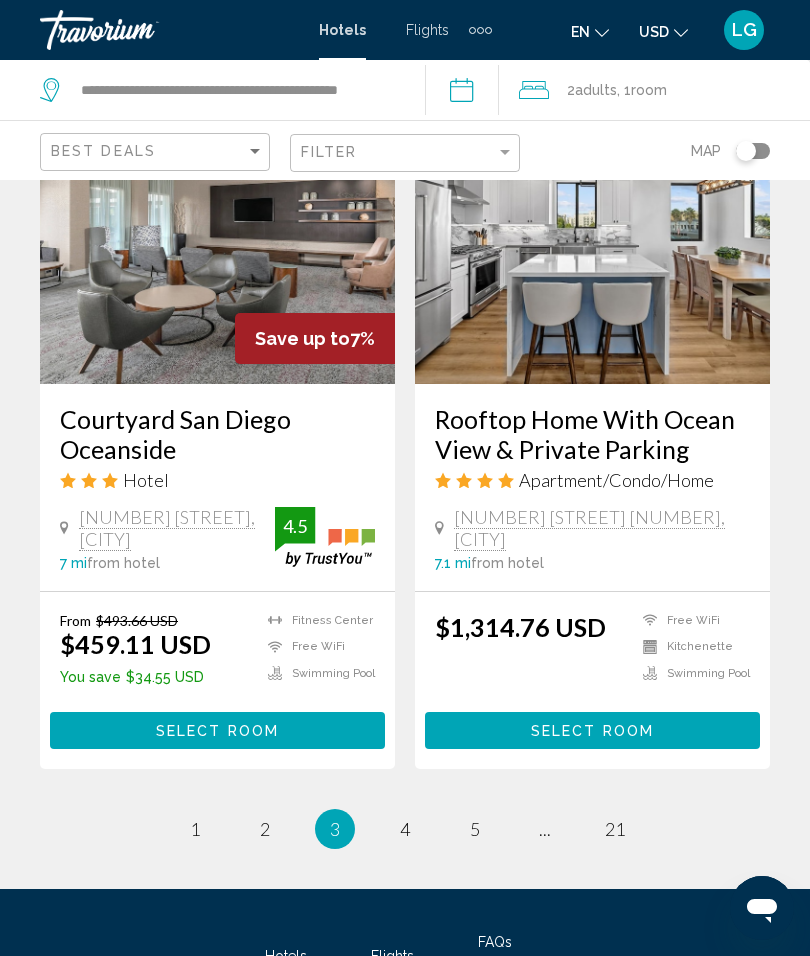 scroll, scrollTop: 3905, scrollLeft: 0, axis: vertical 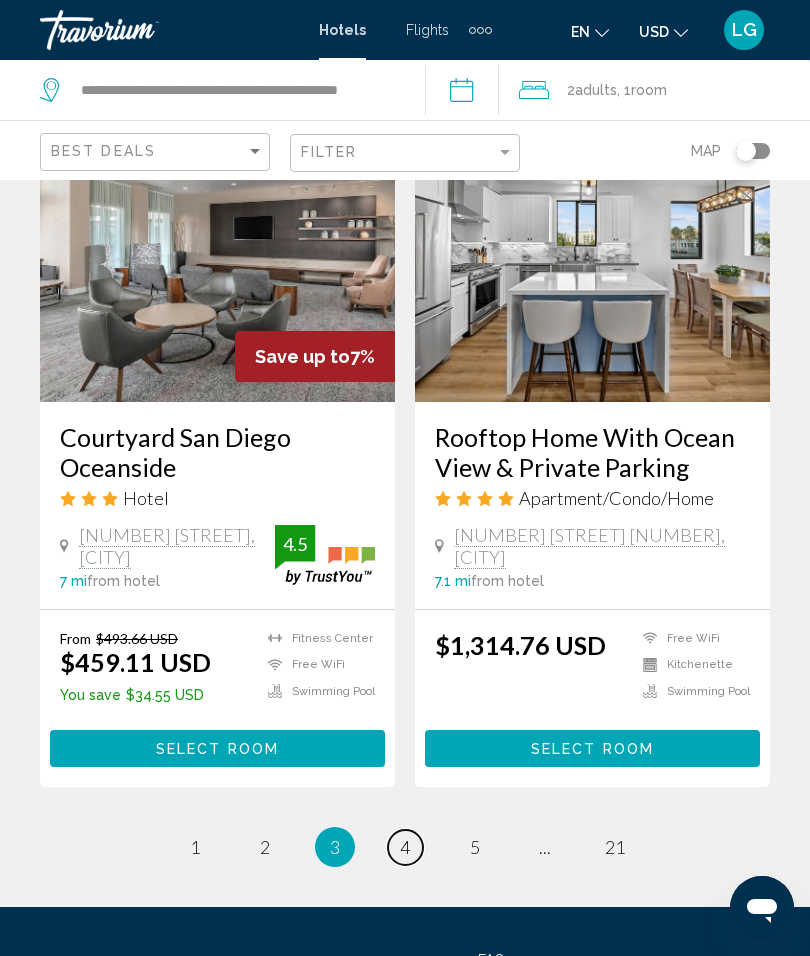 click on "4" at bounding box center [405, 847] 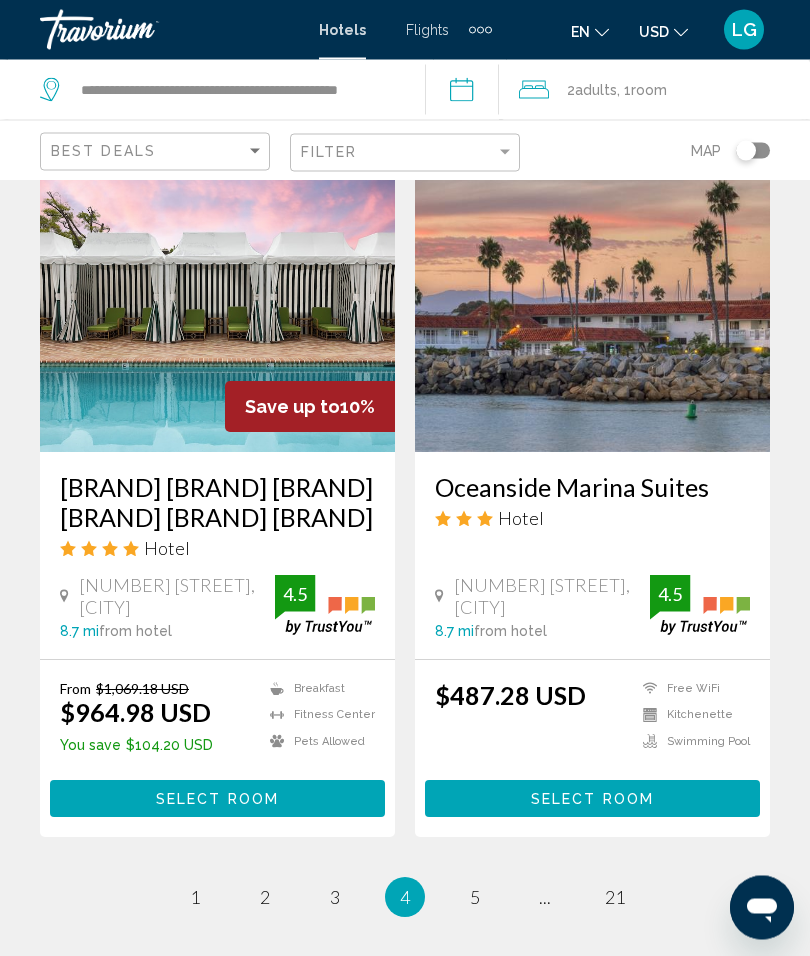 scroll, scrollTop: 3935, scrollLeft: 0, axis: vertical 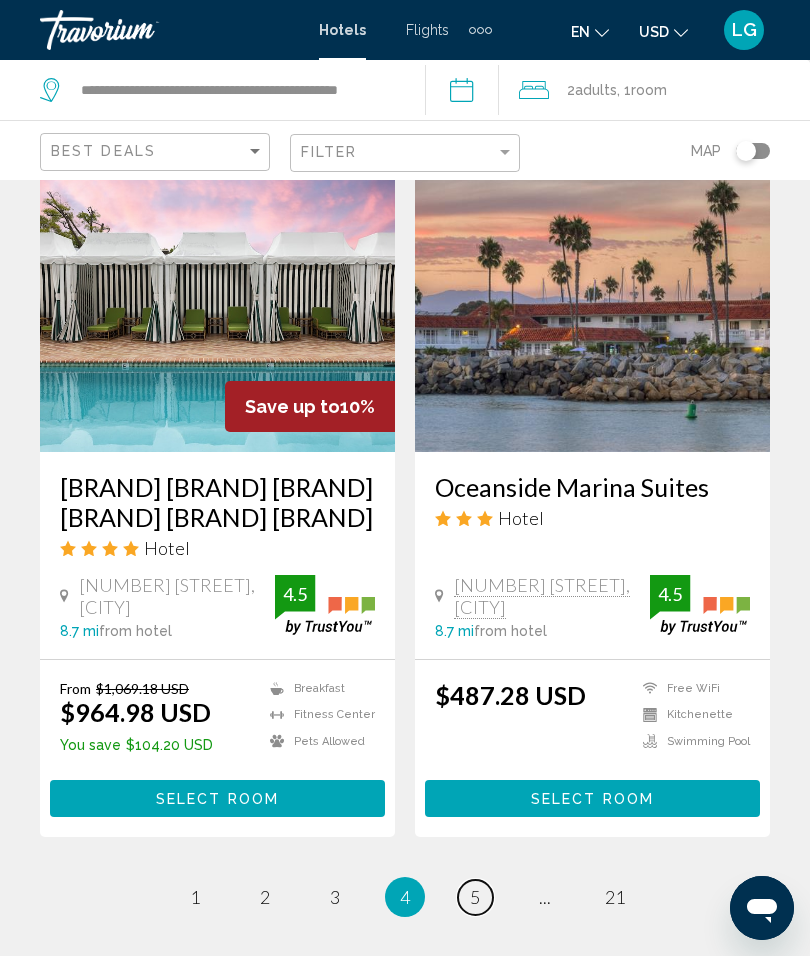 click on "5" at bounding box center [475, 897] 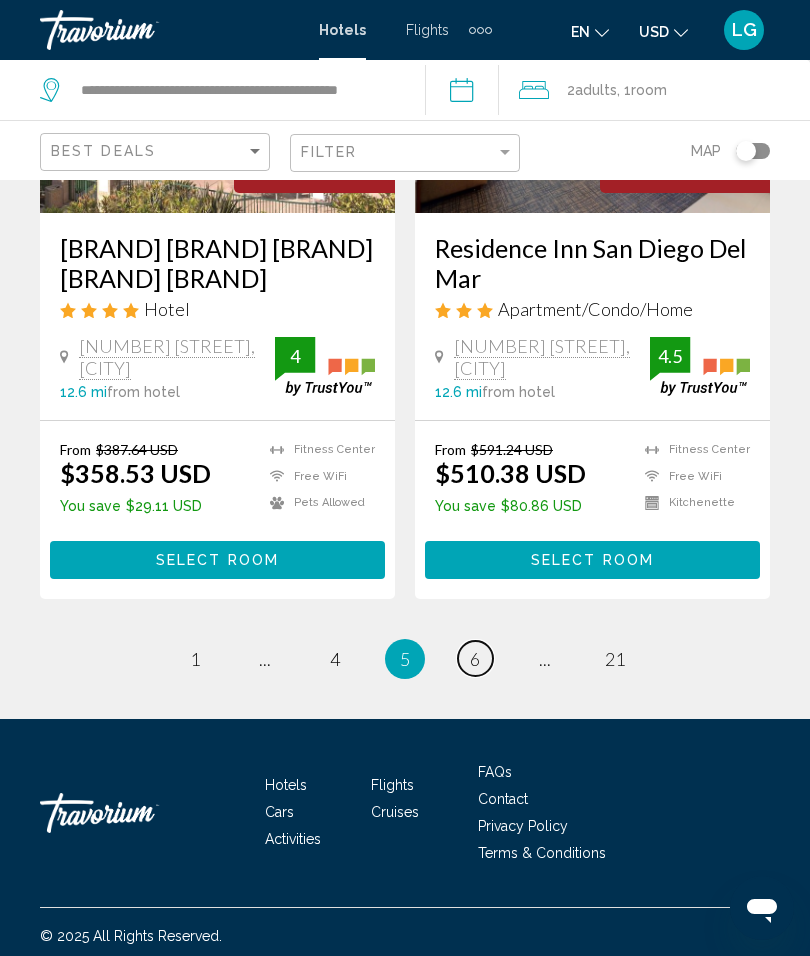 scroll, scrollTop: 4090, scrollLeft: 0, axis: vertical 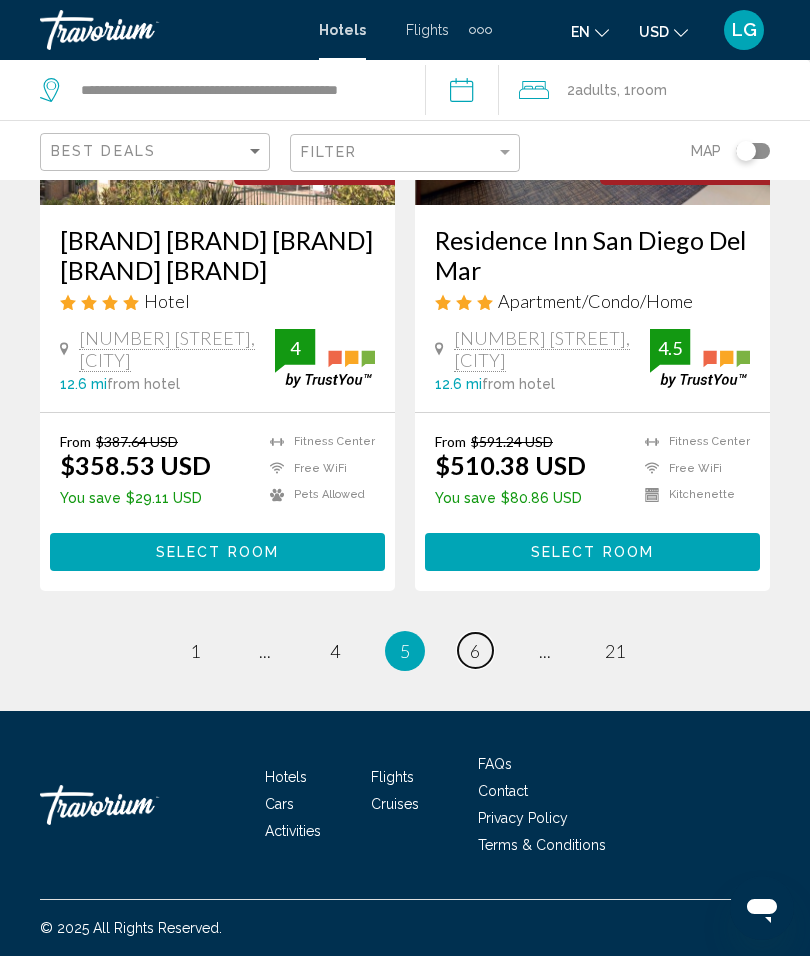 click on "6" at bounding box center [475, 651] 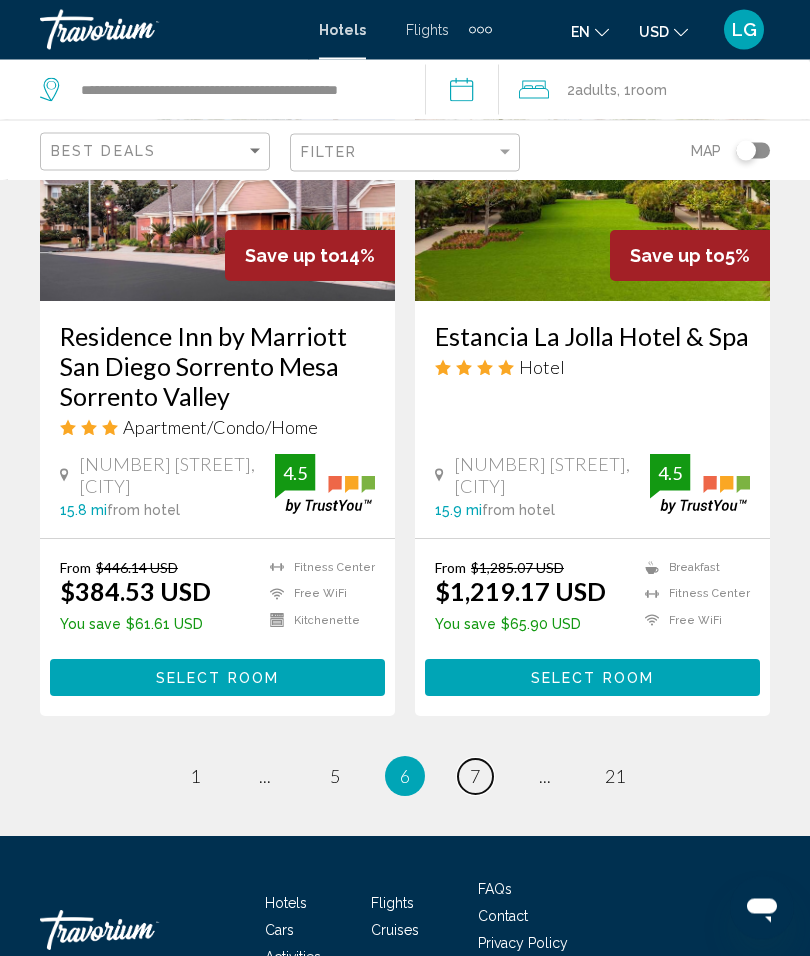 scroll, scrollTop: 4040, scrollLeft: 0, axis: vertical 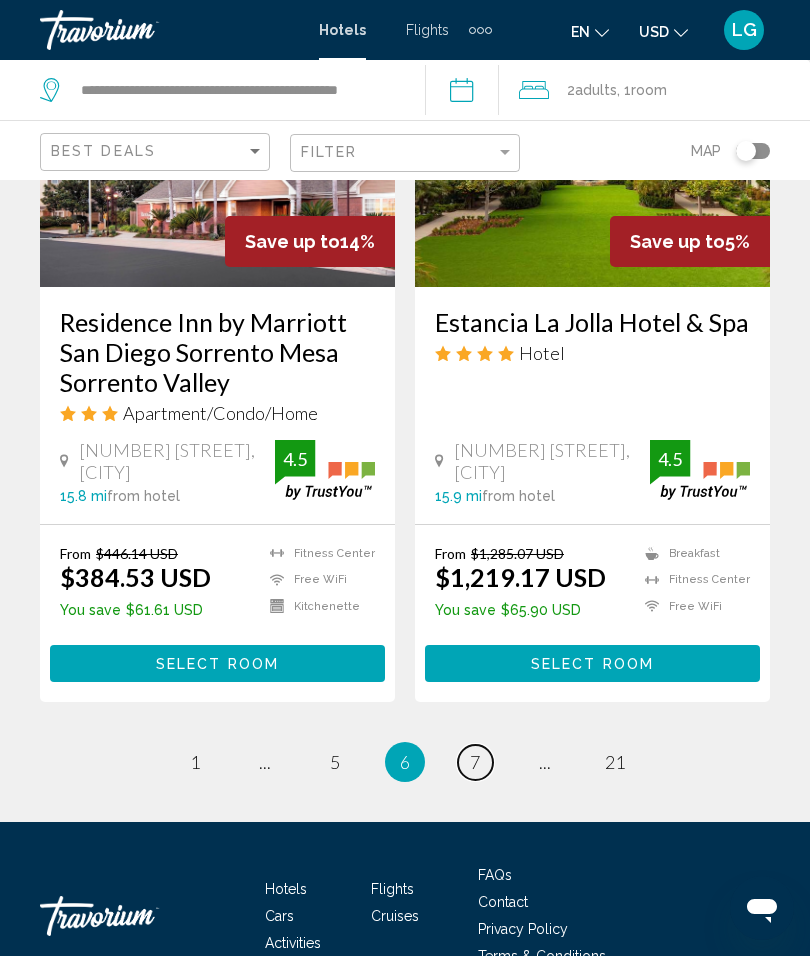 click on "7" at bounding box center [475, 762] 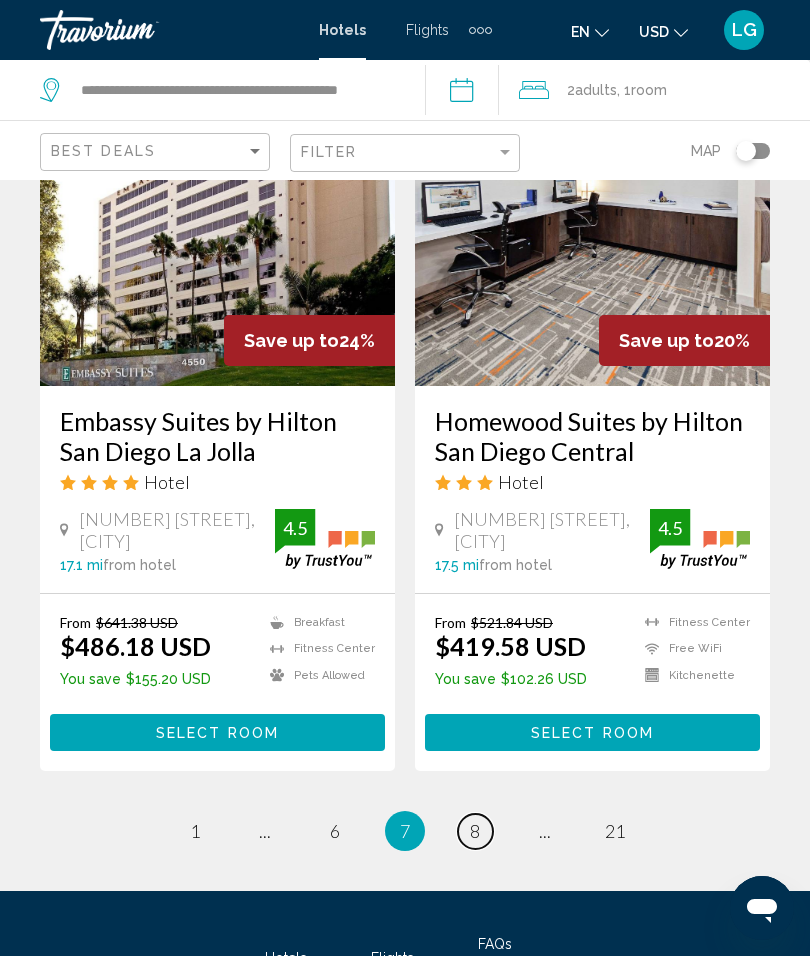 scroll, scrollTop: 4068, scrollLeft: 0, axis: vertical 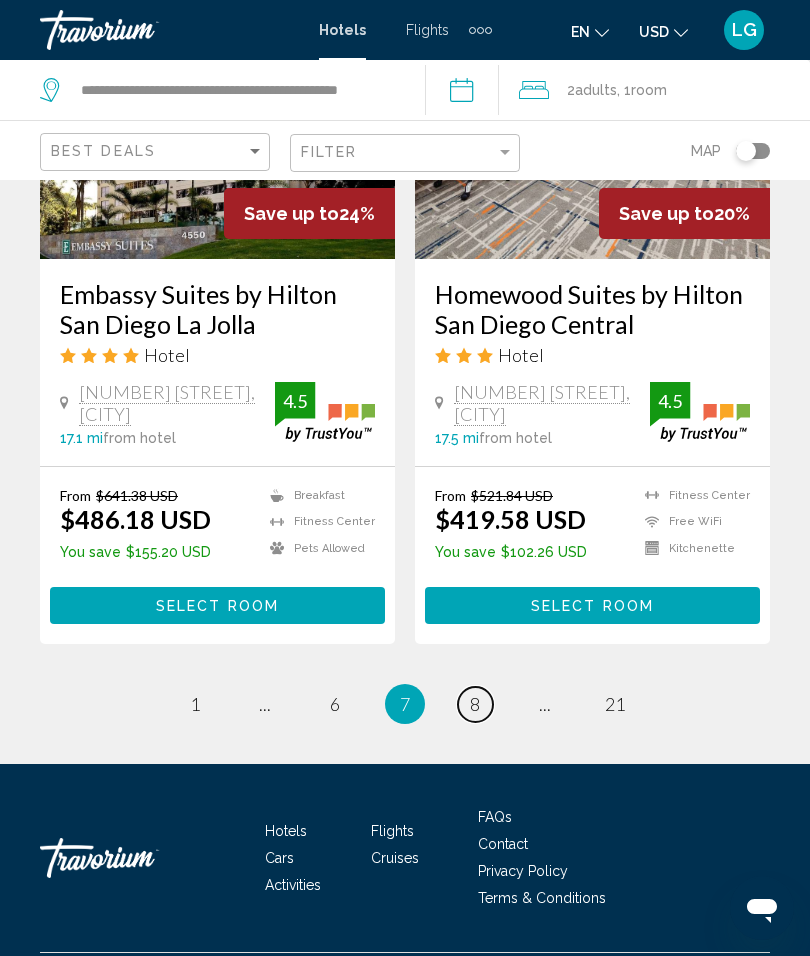click on "8" at bounding box center (475, 704) 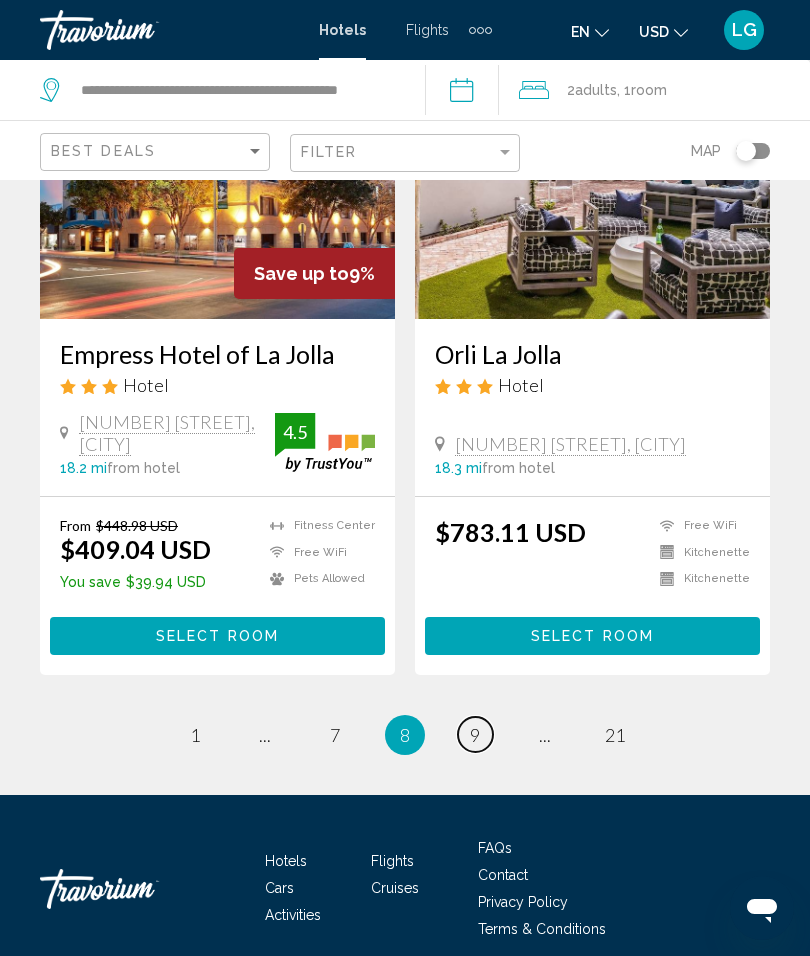click on "page  9" at bounding box center [475, 734] 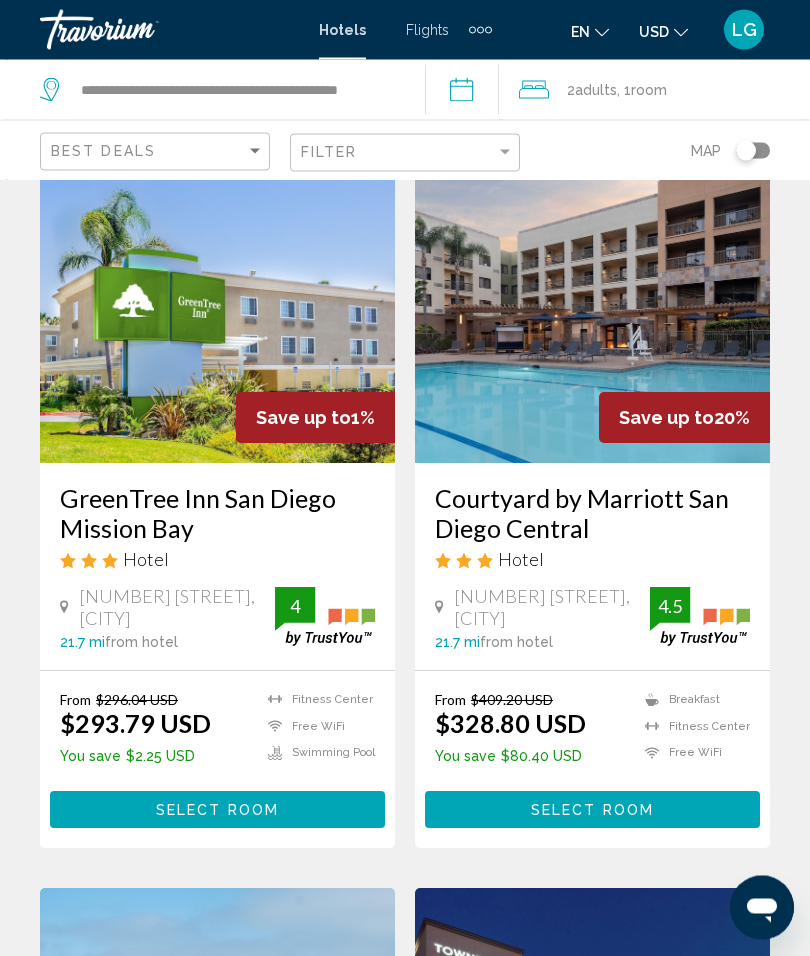 scroll, scrollTop: 2343, scrollLeft: 0, axis: vertical 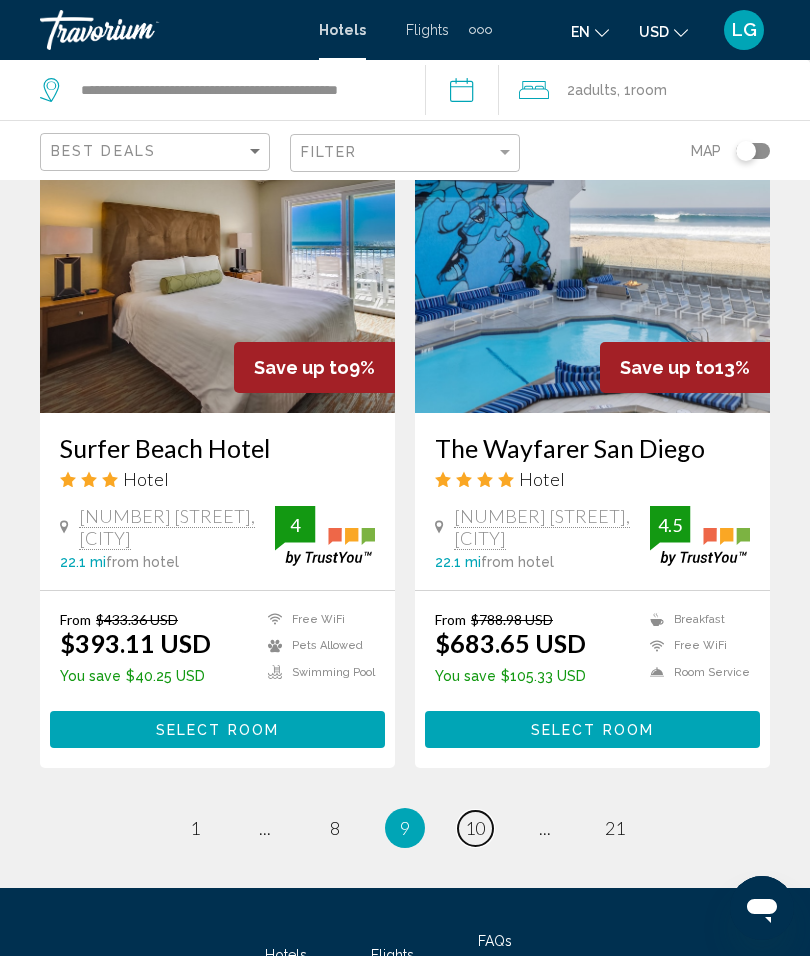 click on "10" at bounding box center (475, 828) 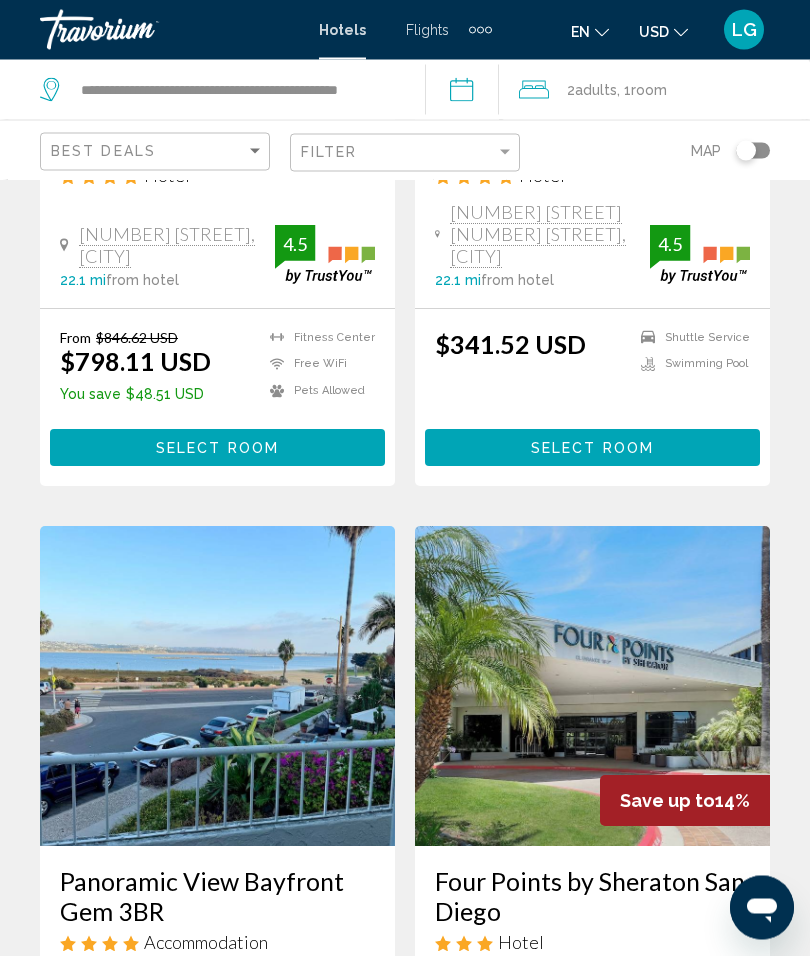 scroll, scrollTop: 464, scrollLeft: 0, axis: vertical 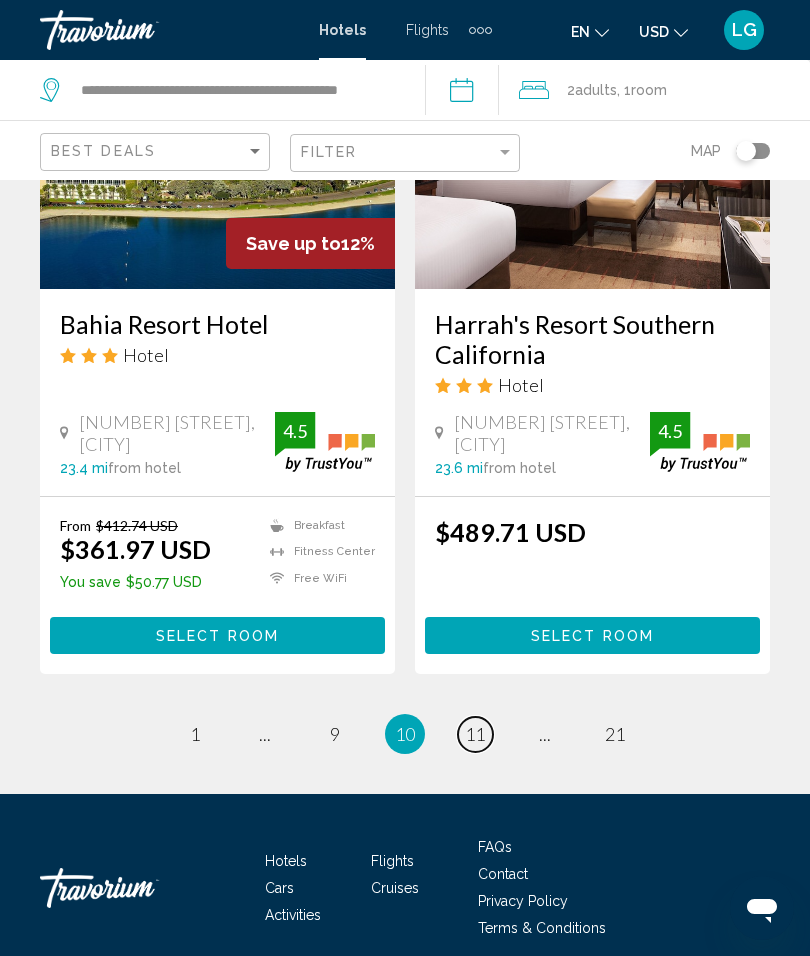 click on "11" at bounding box center [475, 734] 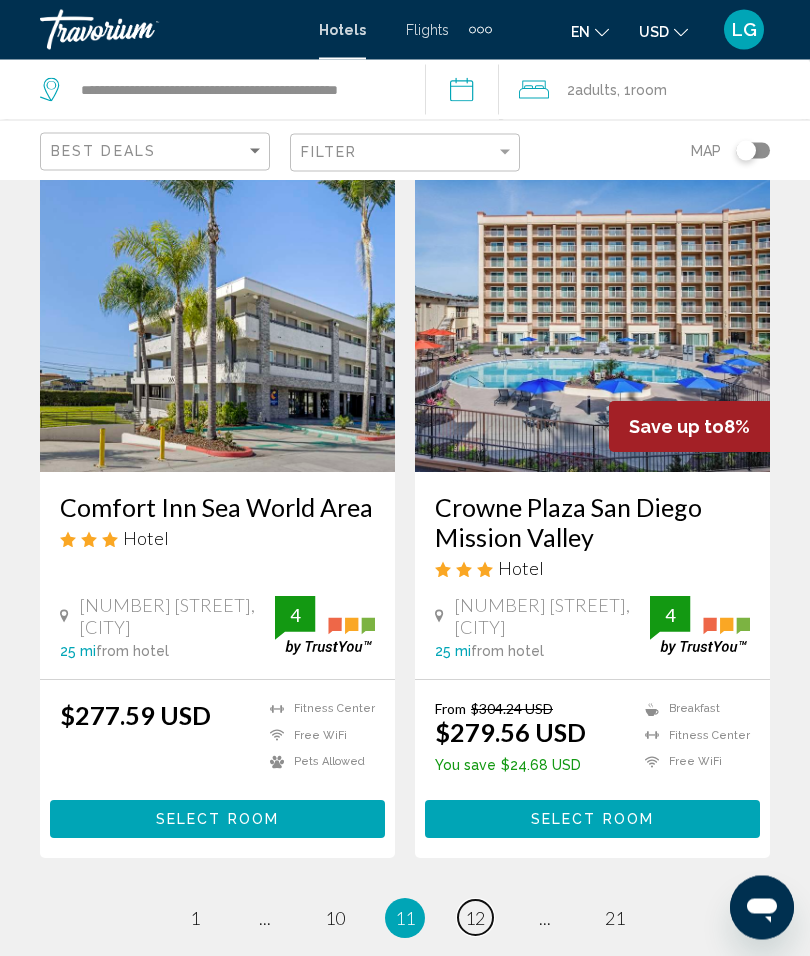 scroll, scrollTop: 3846, scrollLeft: 0, axis: vertical 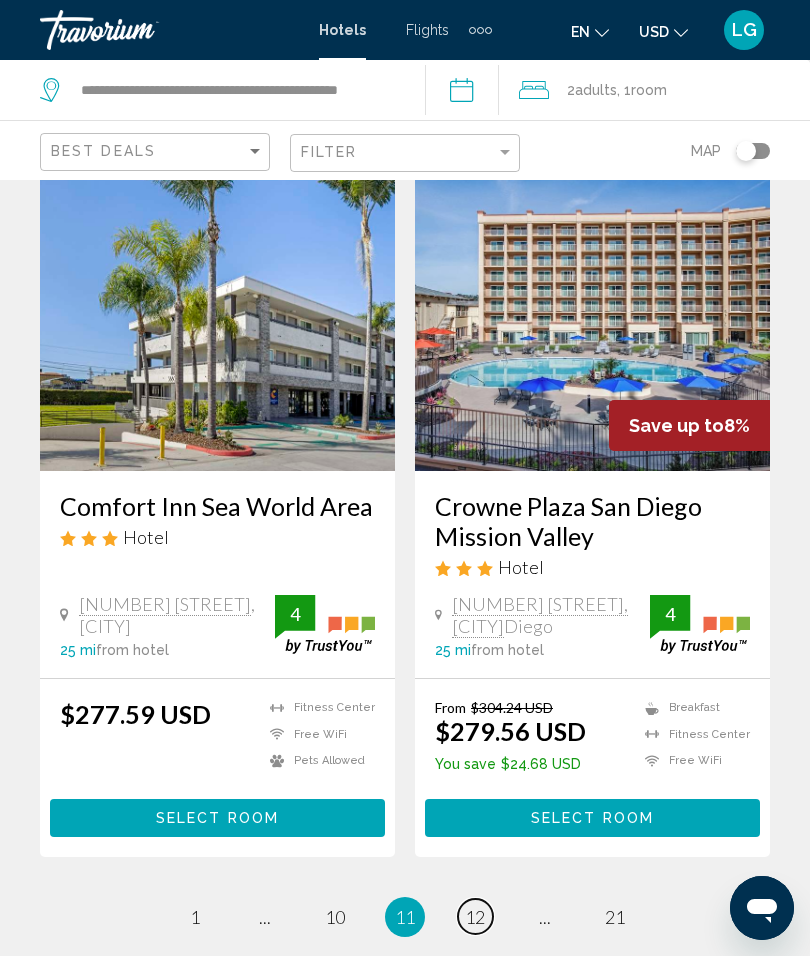 click on "12" at bounding box center (475, 917) 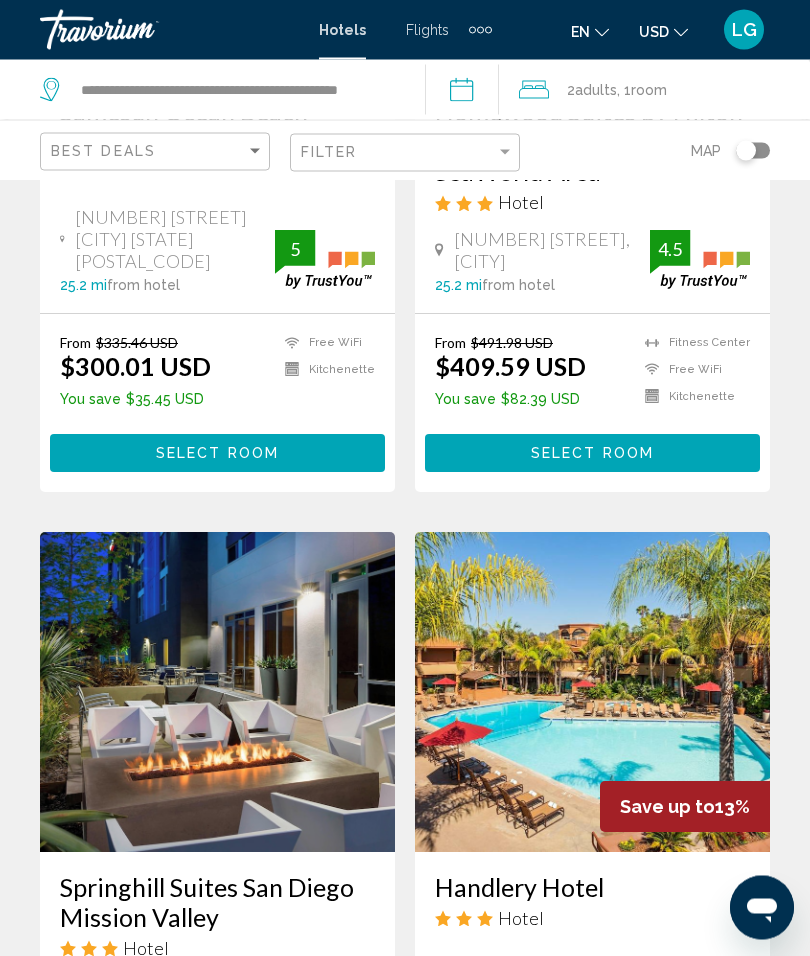 scroll, scrollTop: 0, scrollLeft: 0, axis: both 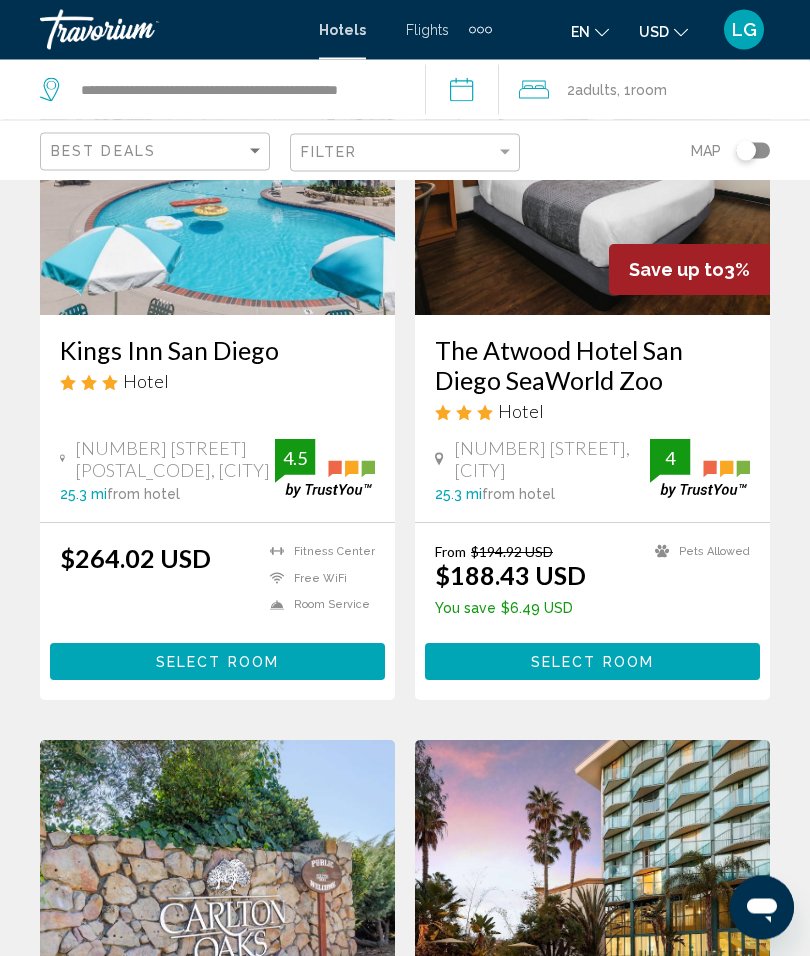 click at bounding box center (592, 901) 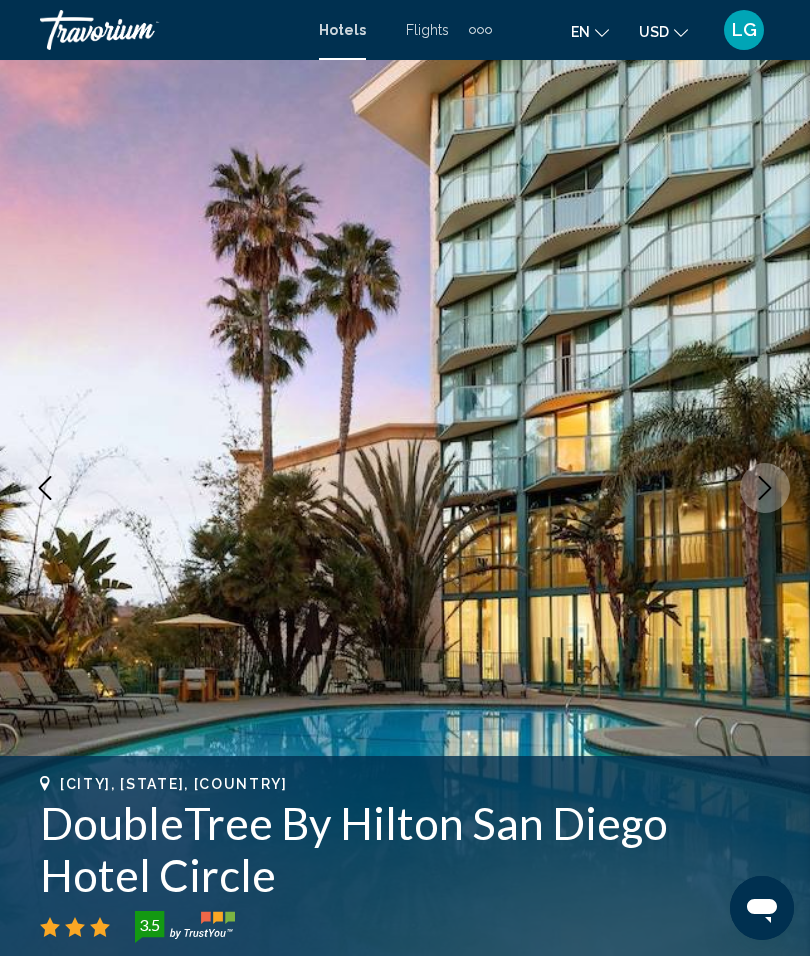 scroll, scrollTop: 0, scrollLeft: 0, axis: both 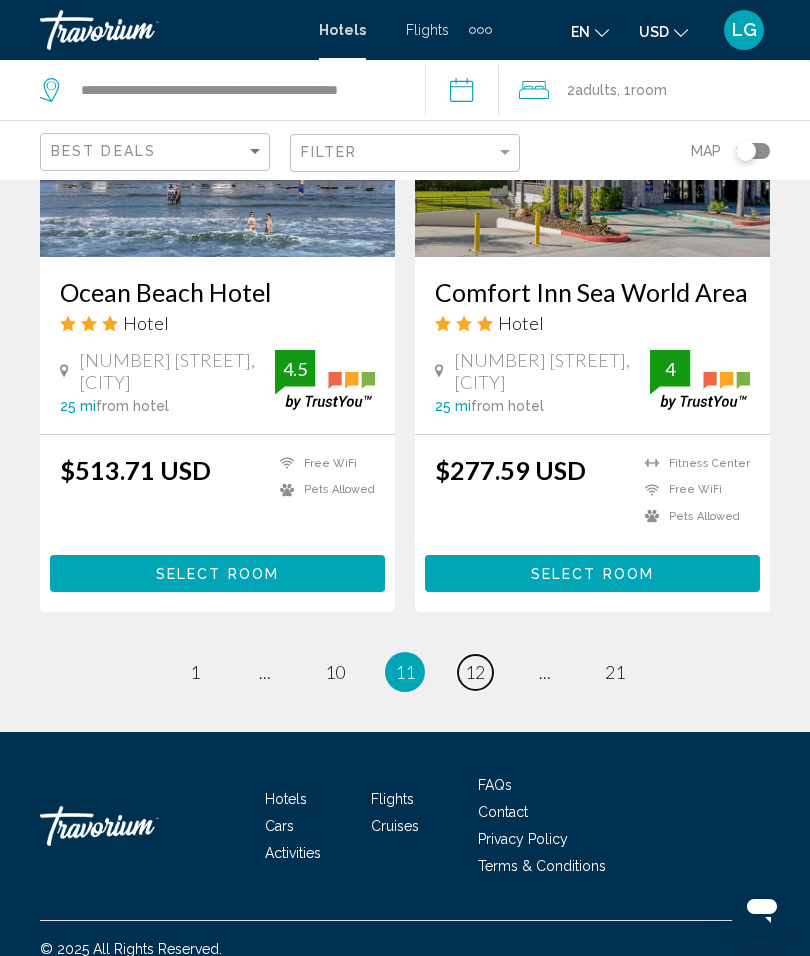 click on "12" at bounding box center [475, 672] 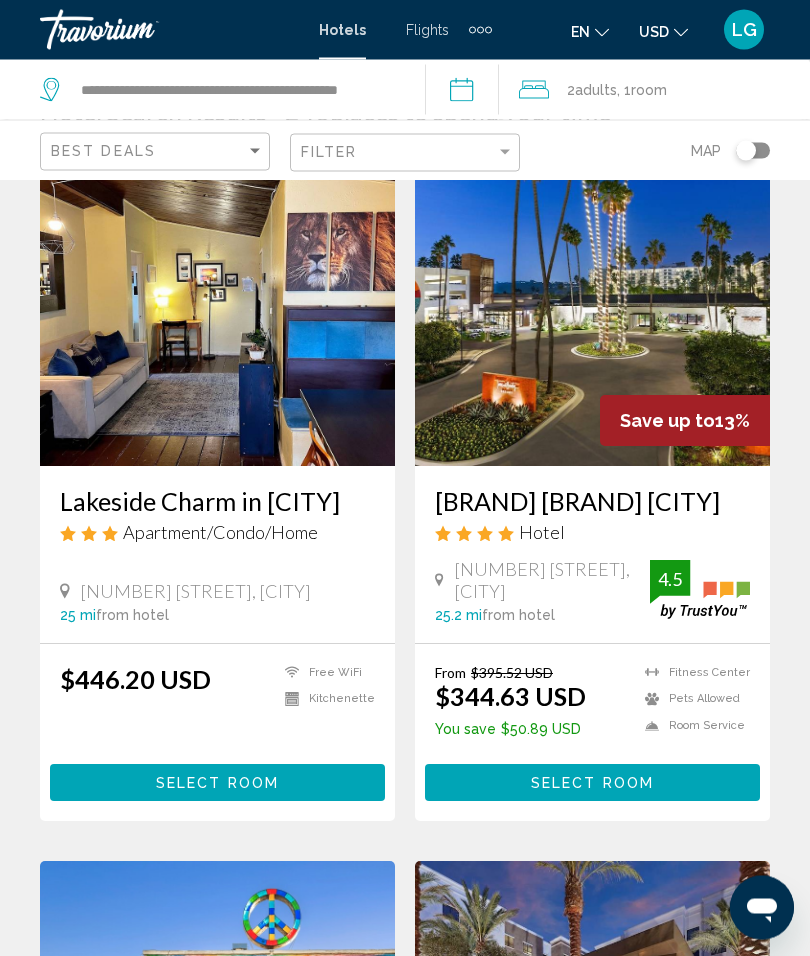 scroll, scrollTop: 0, scrollLeft: 0, axis: both 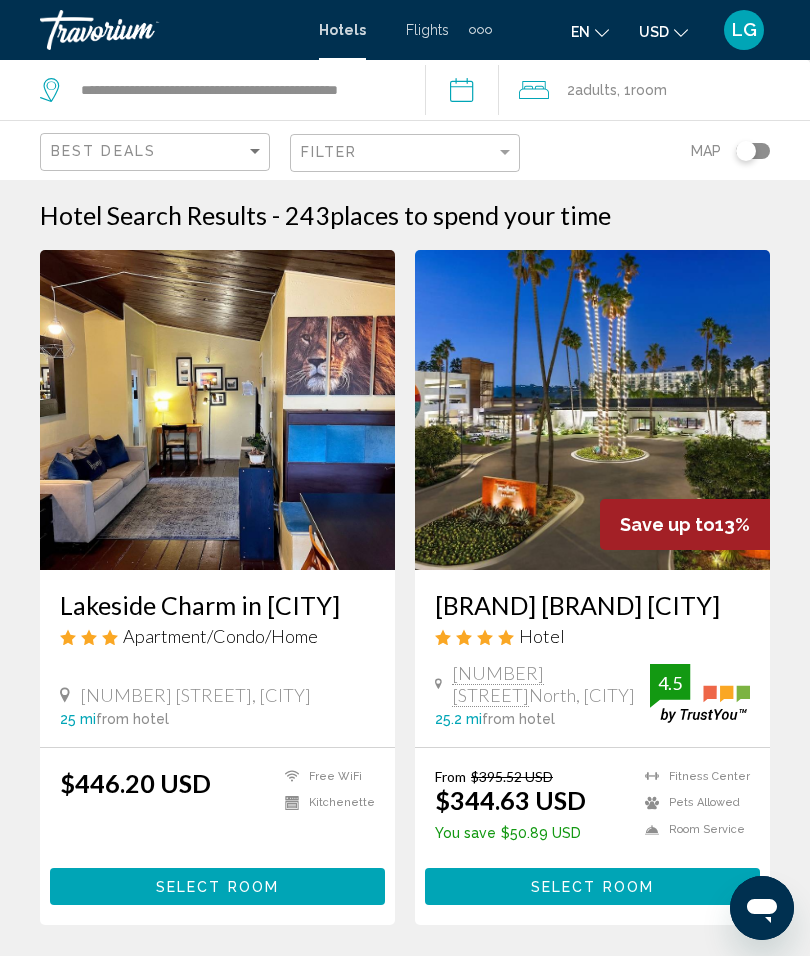 click on "2  Adult Adults , 1  Room rooms" 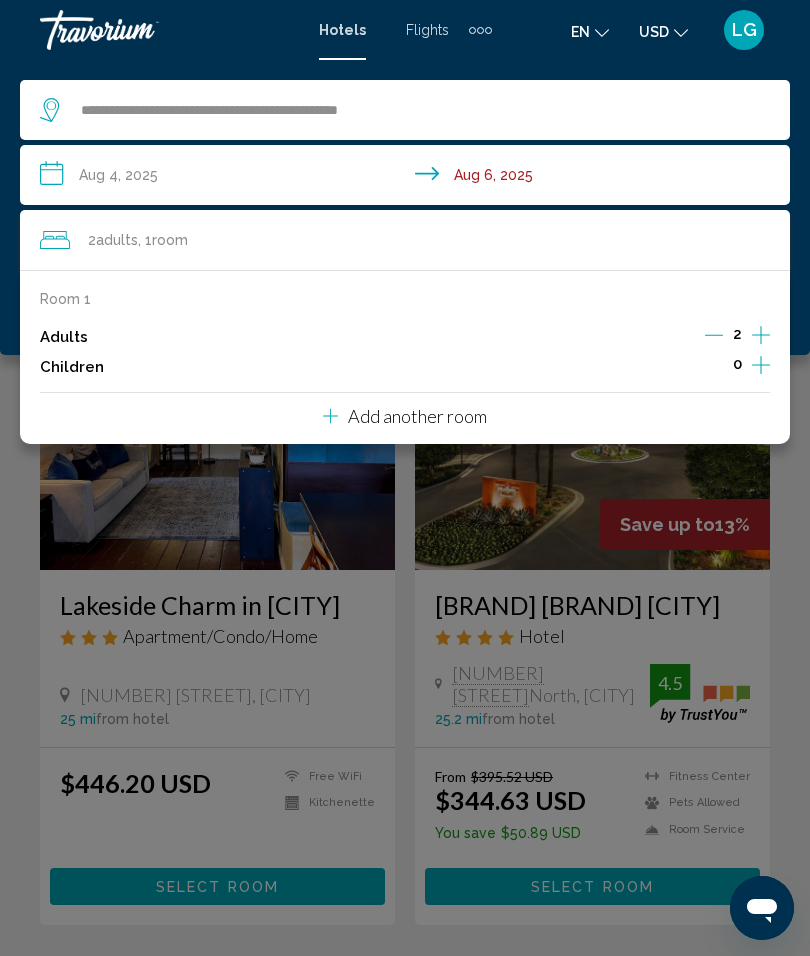 click on "Hotels" at bounding box center [342, 30] 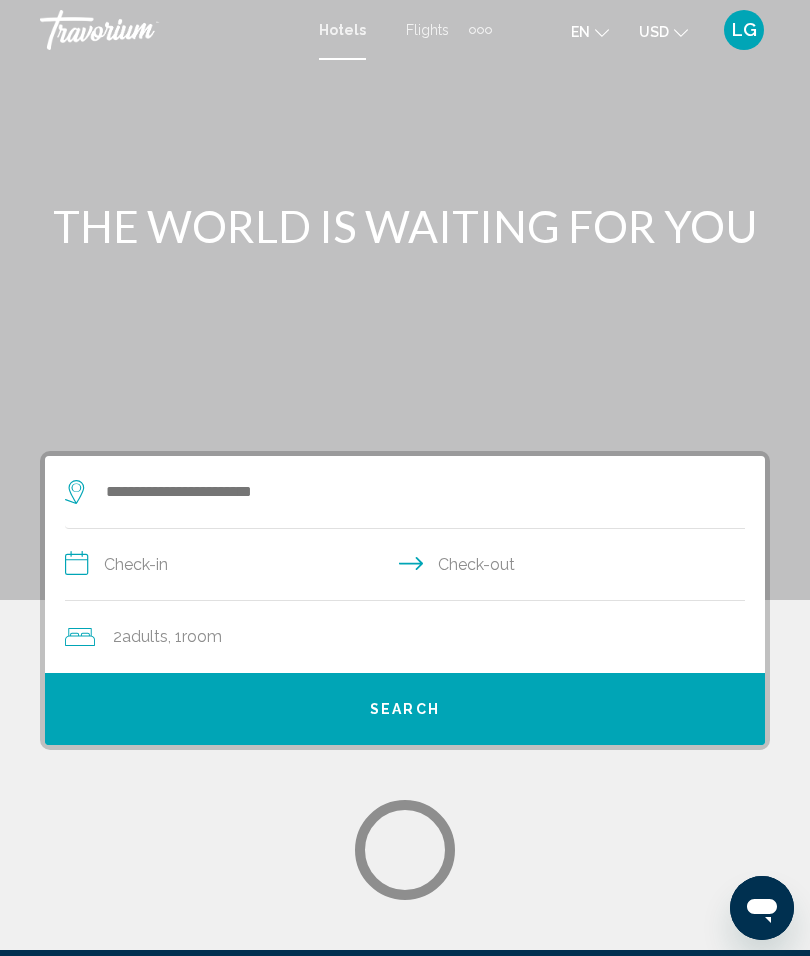 click at bounding box center [140, 30] 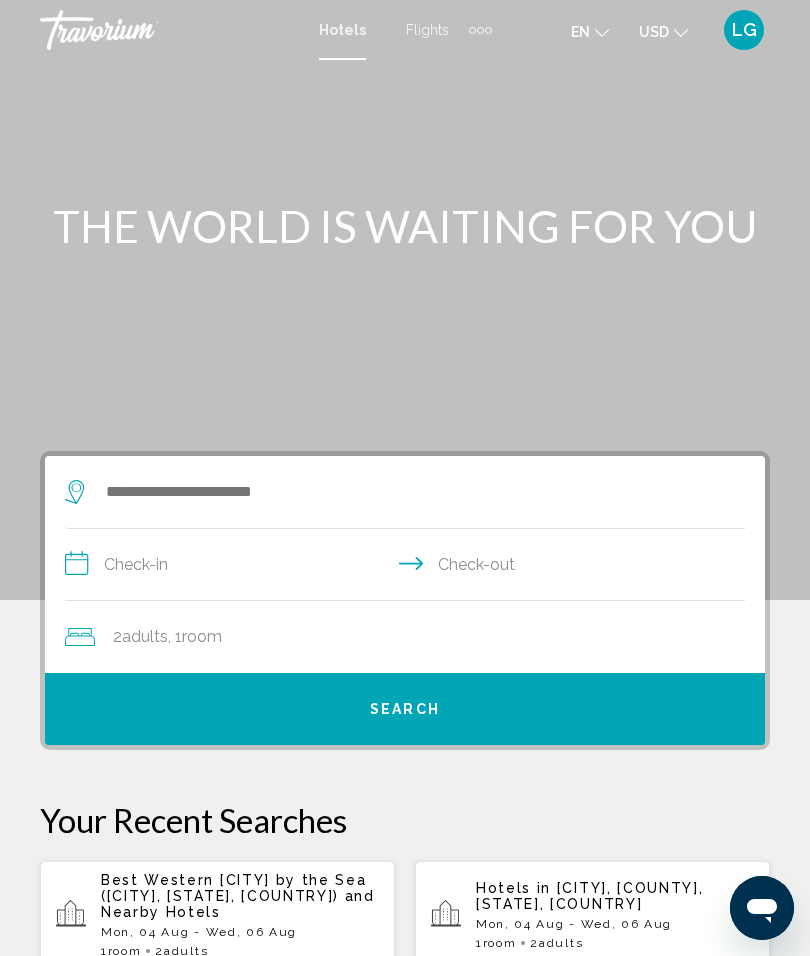 click at bounding box center [405, 300] 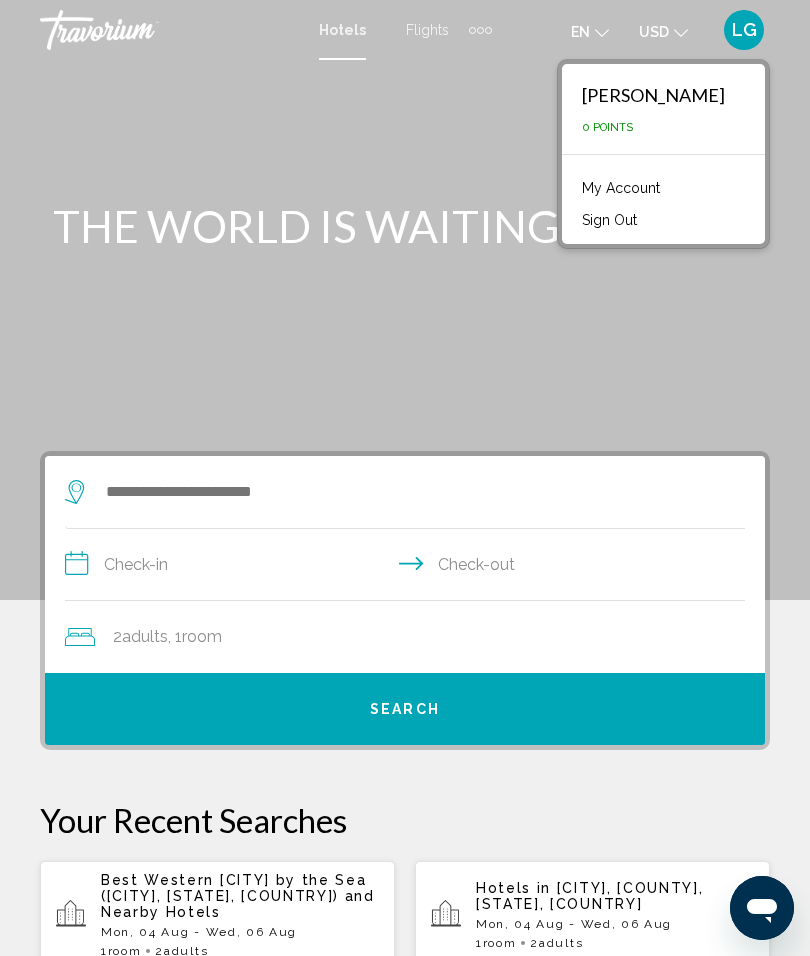 click at bounding box center (405, 300) 